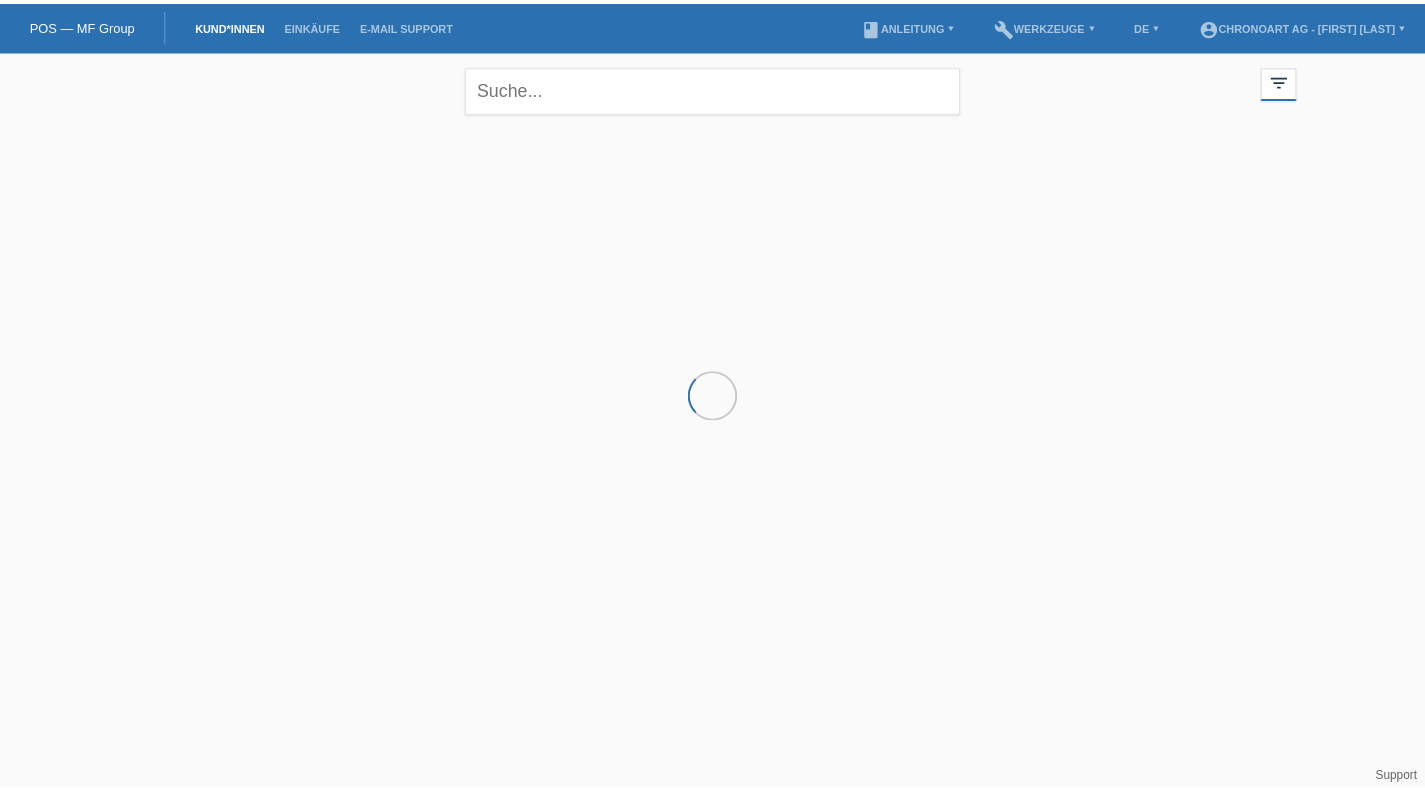 scroll, scrollTop: 0, scrollLeft: 0, axis: both 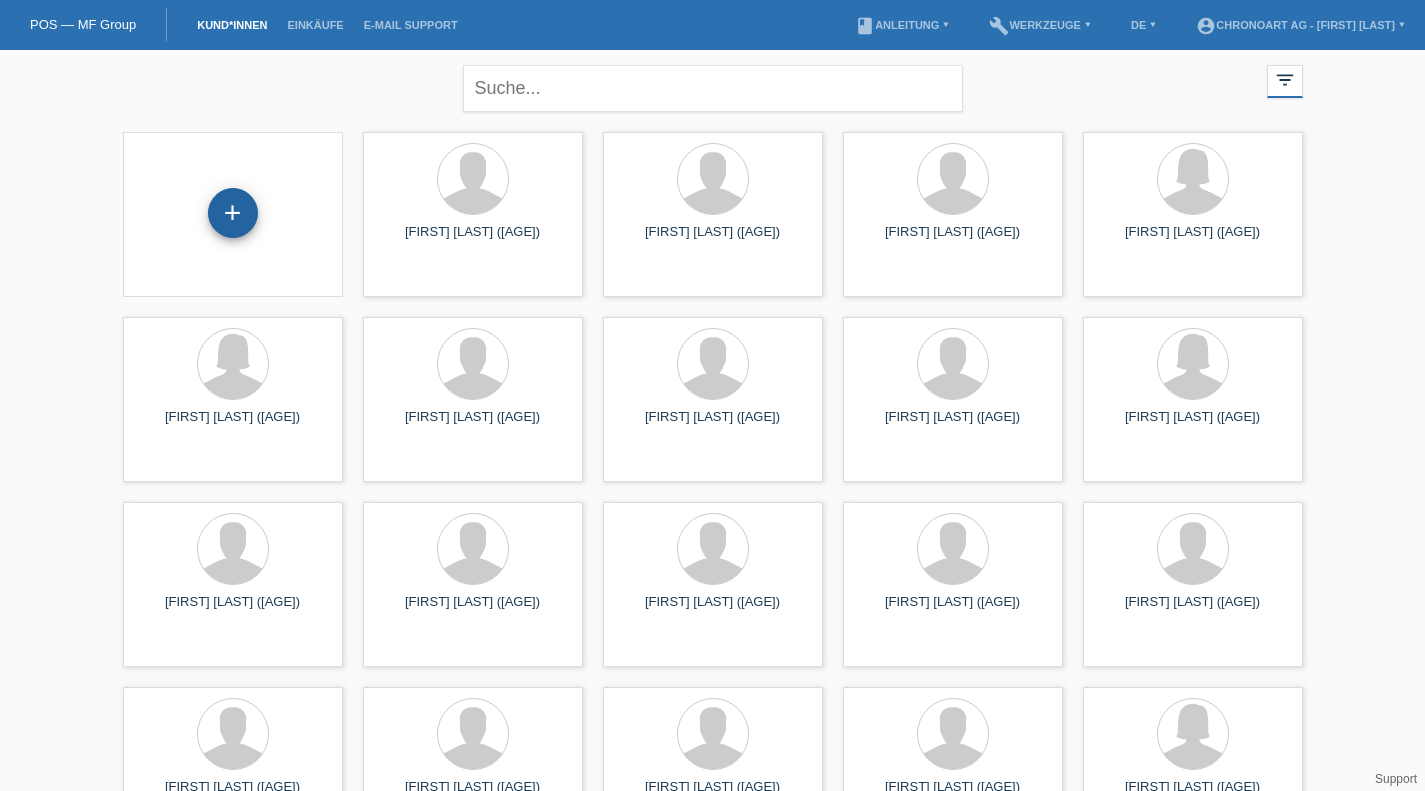 click on "+" at bounding box center [233, 213] 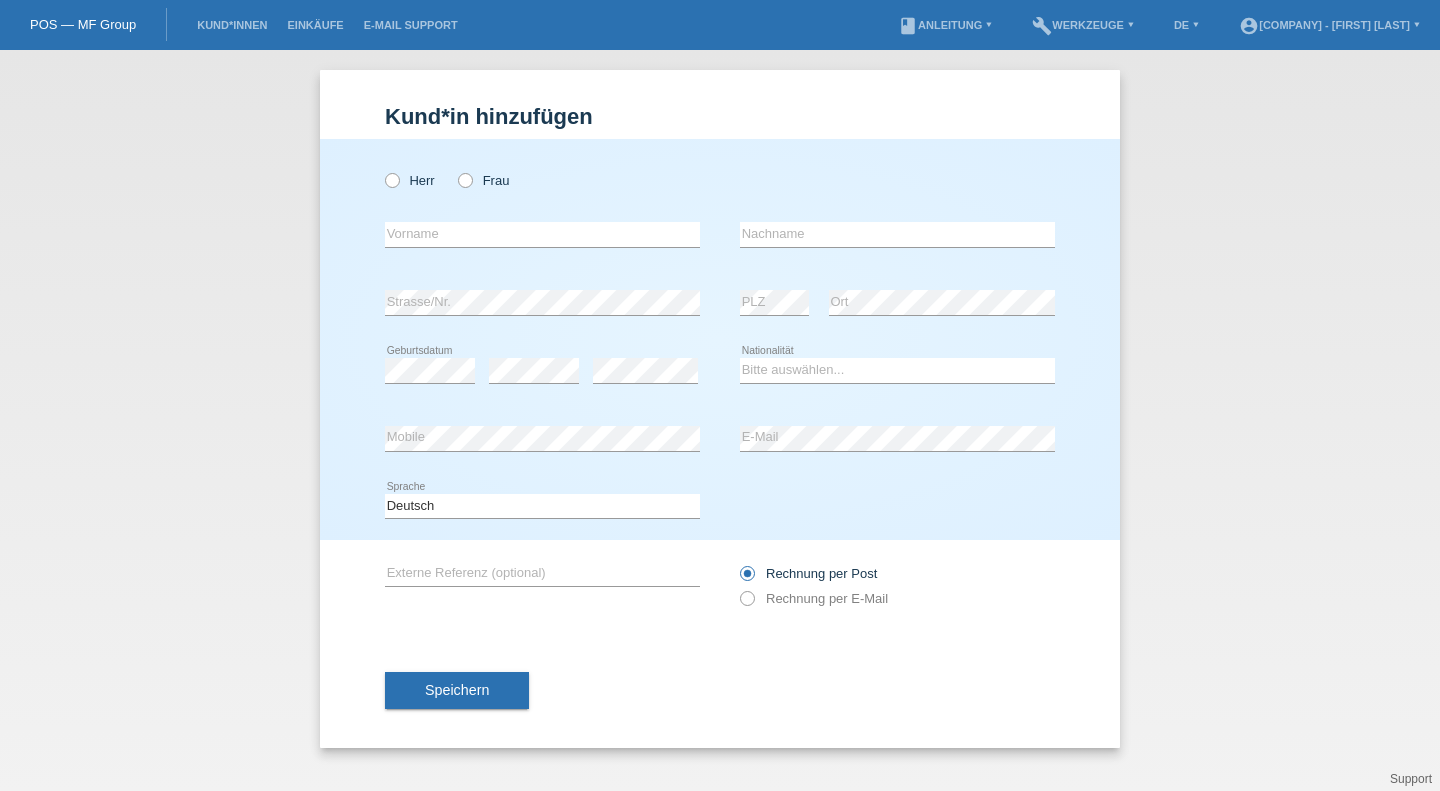 scroll, scrollTop: 0, scrollLeft: 0, axis: both 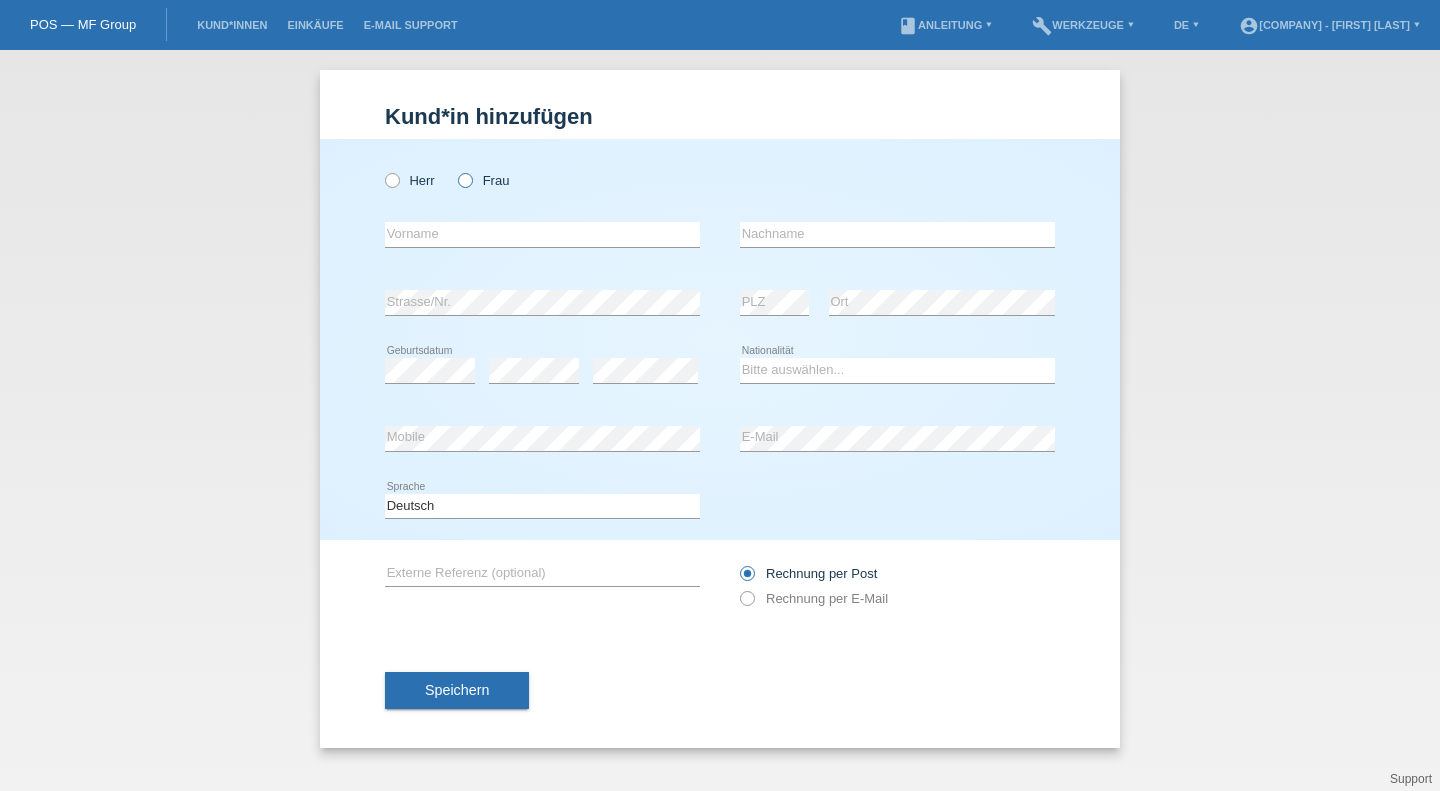 click on "Frau" at bounding box center (483, 180) 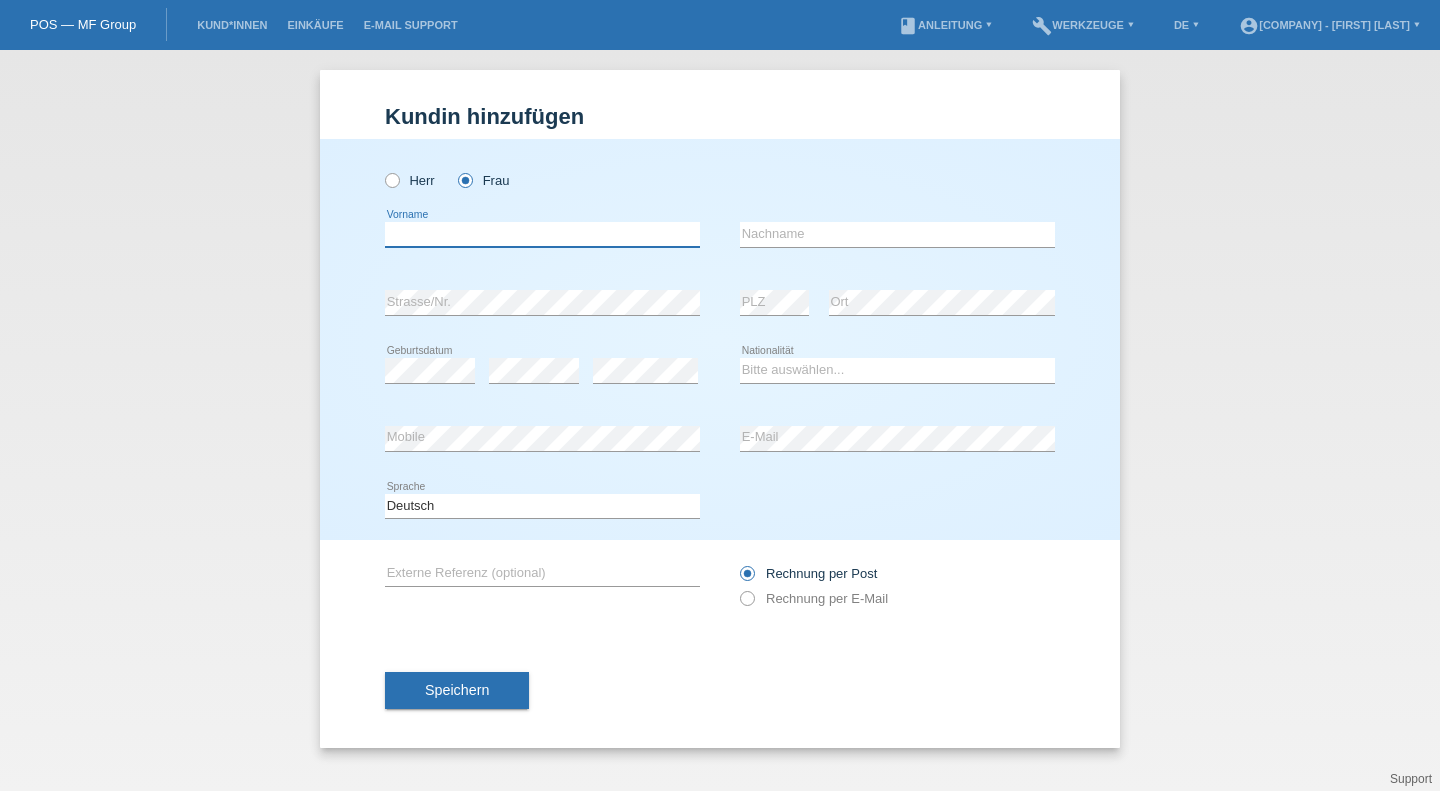 click at bounding box center [542, 234] 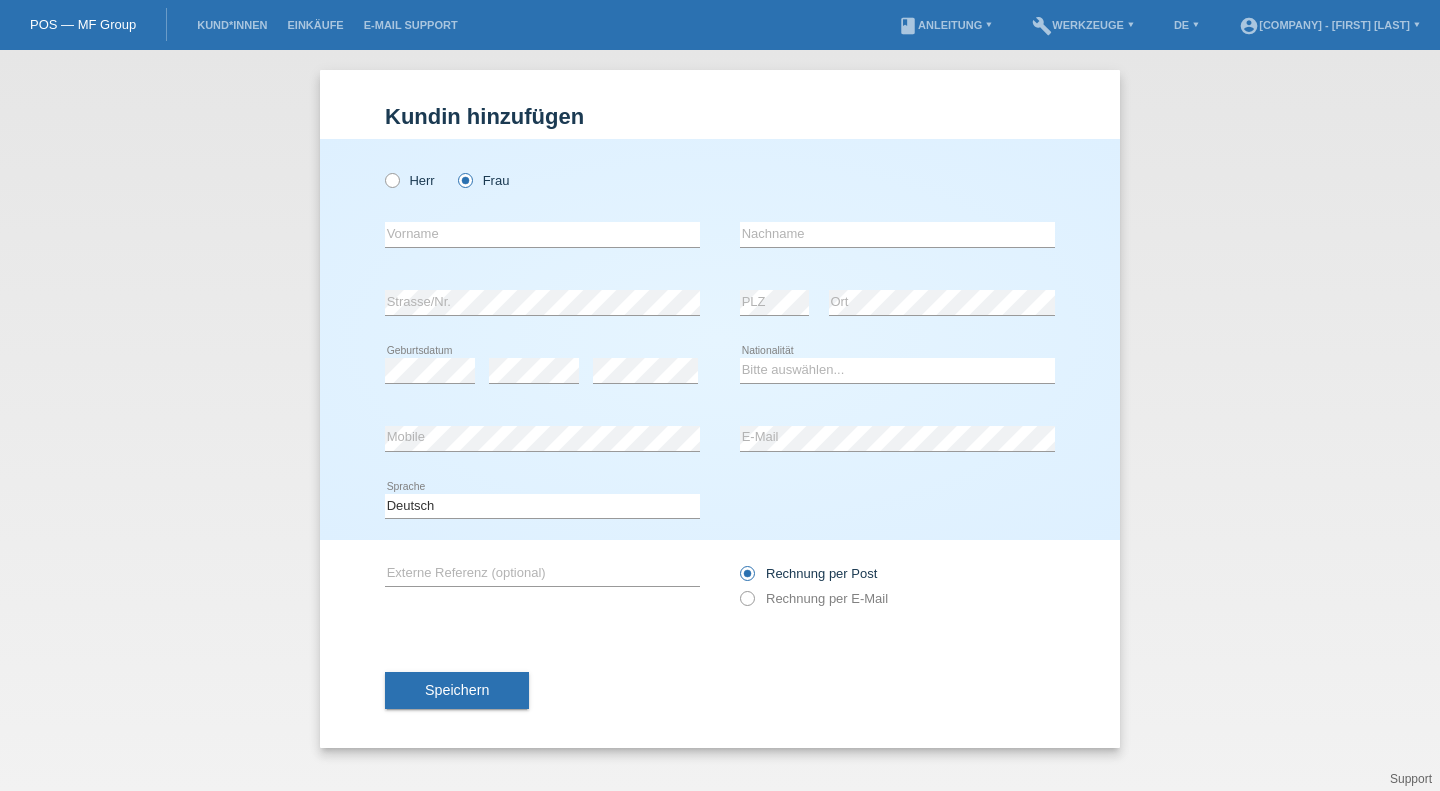 click on "Herr
Frau" at bounding box center (542, 180) 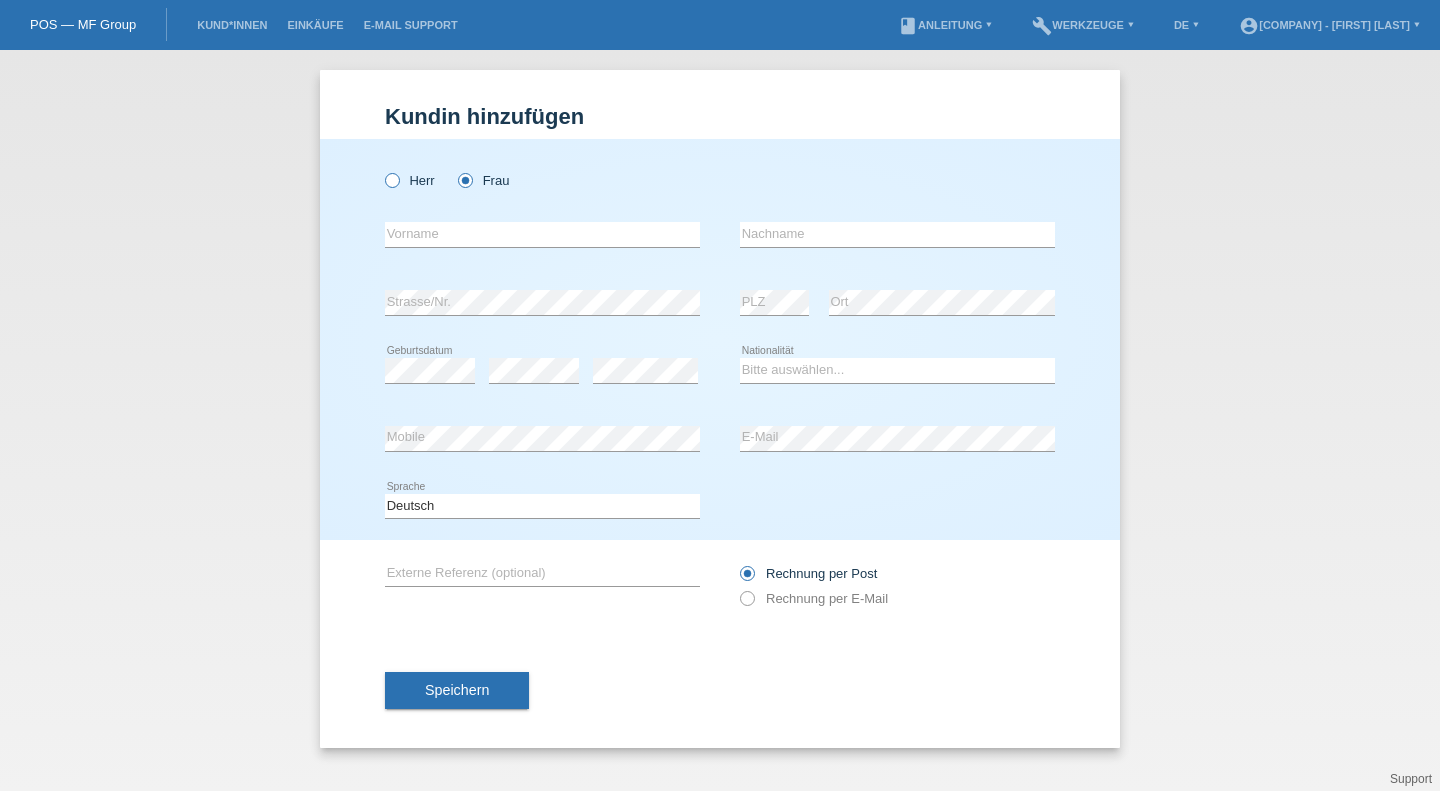 click on "Herr" at bounding box center [410, 180] 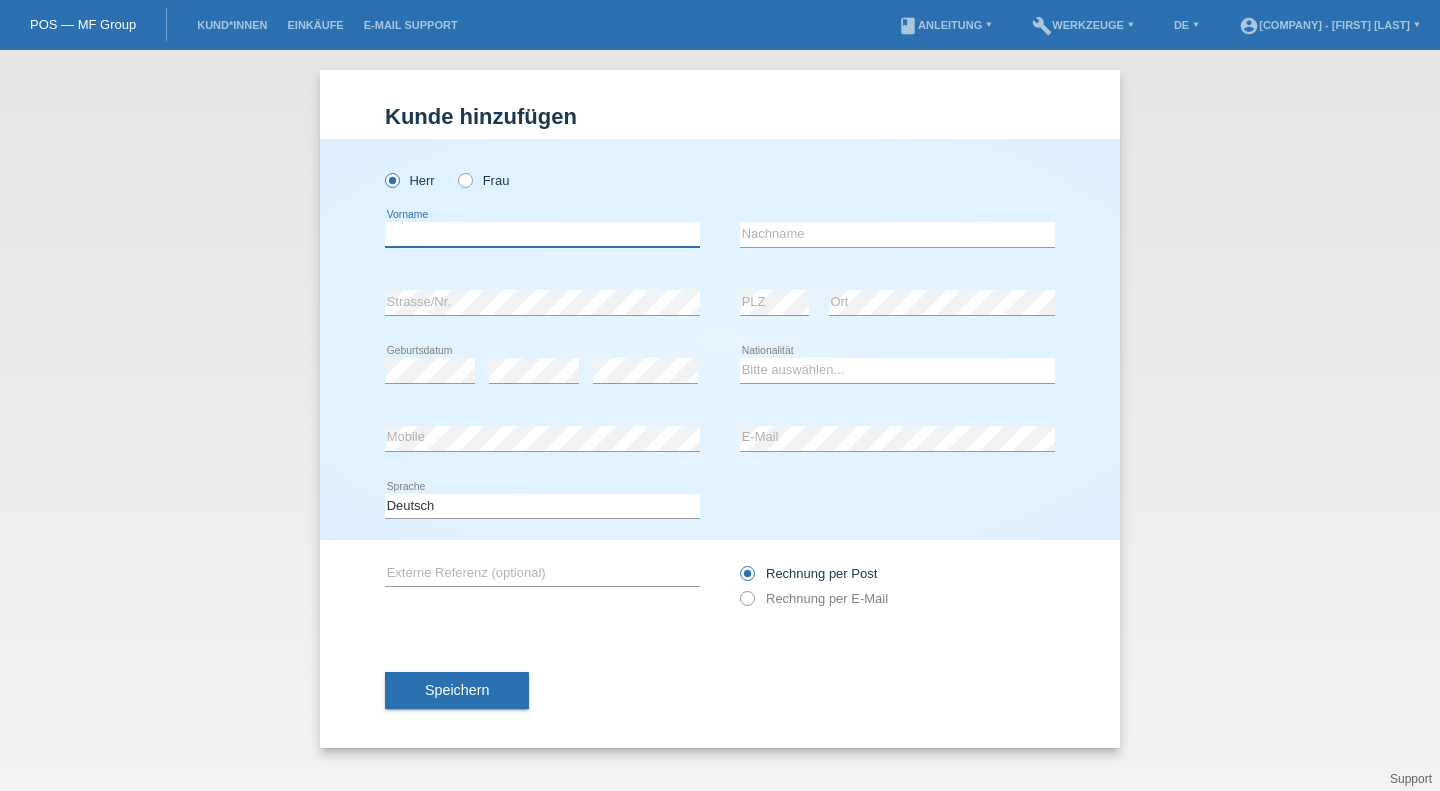 click at bounding box center [542, 234] 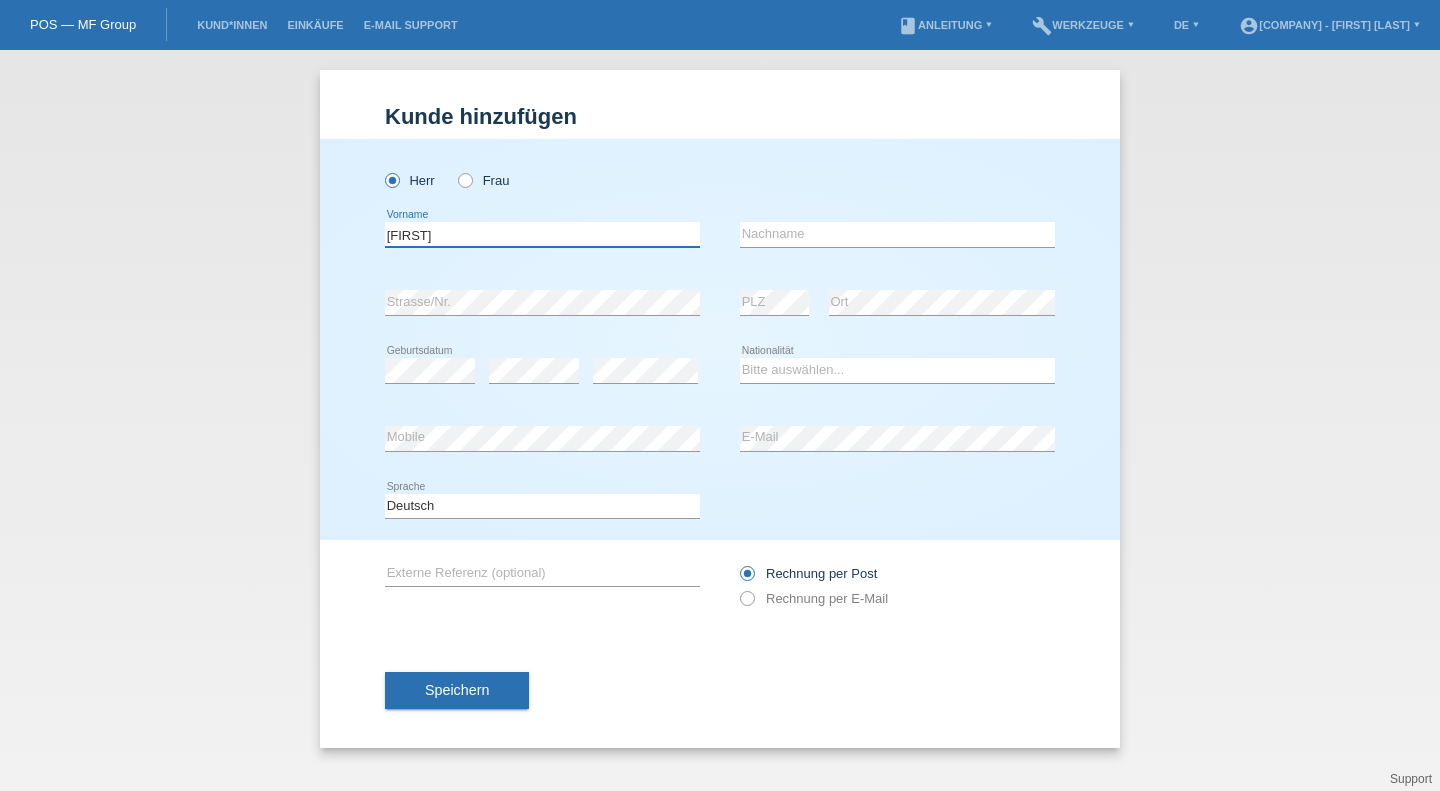 type on "[NAME]" 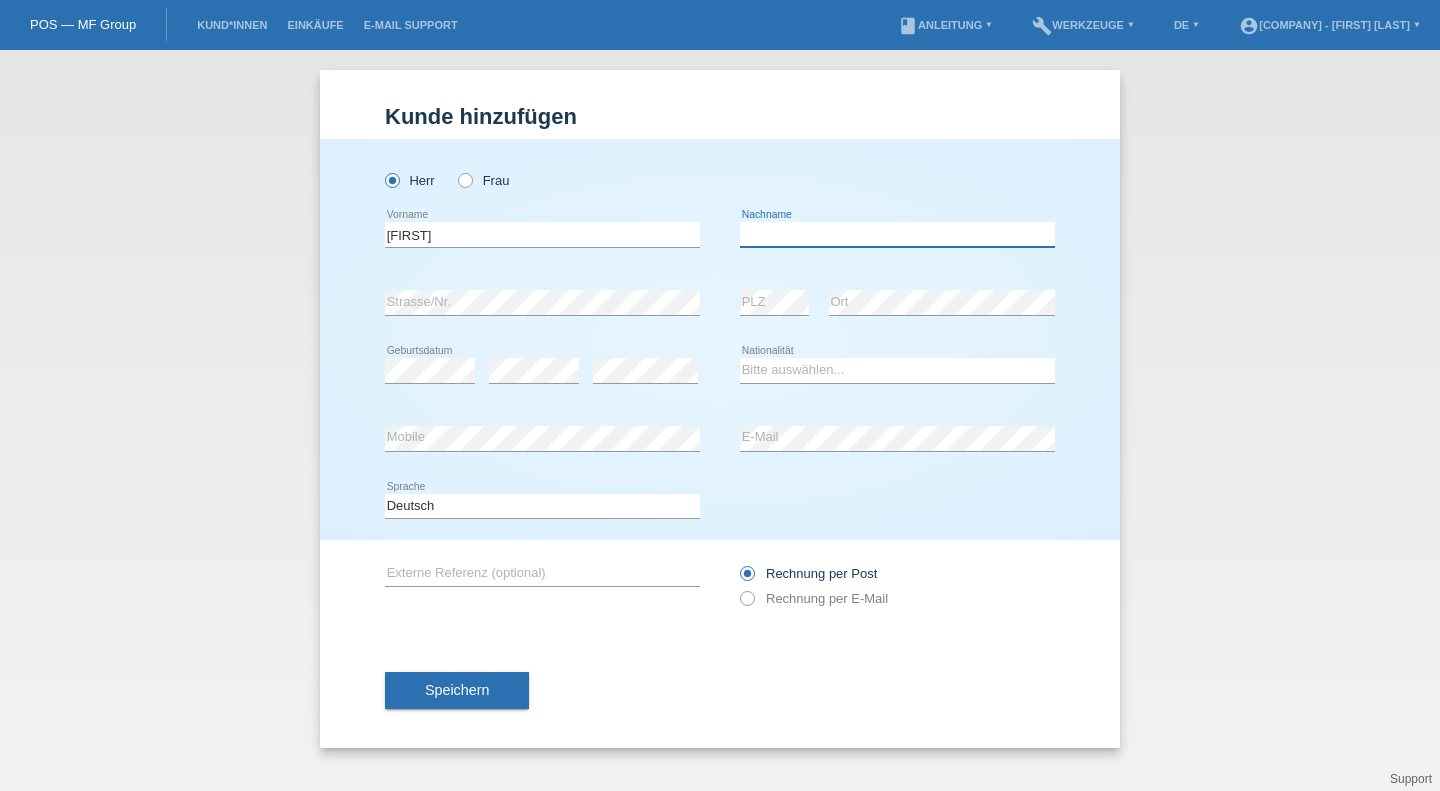 click at bounding box center (897, 234) 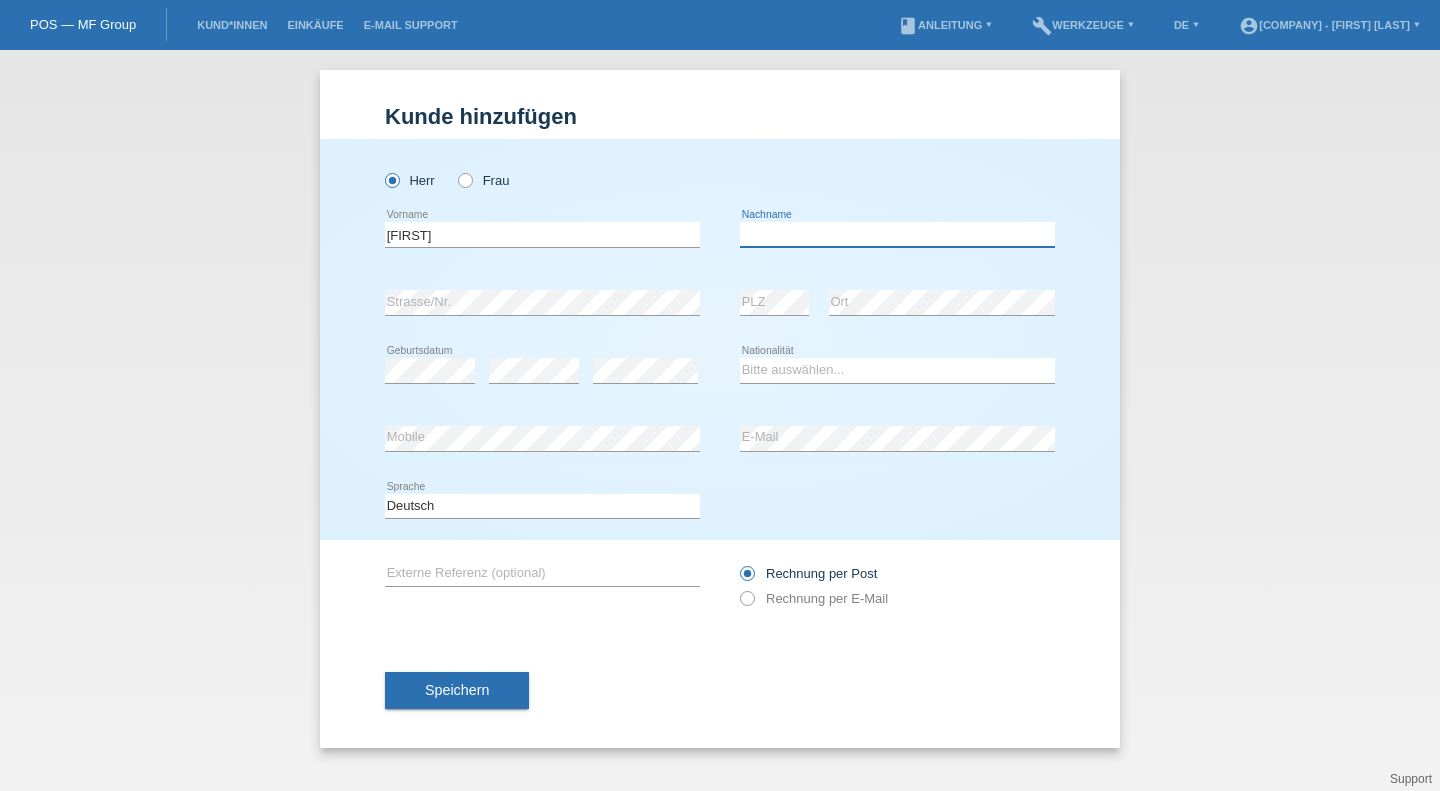 drag, startPoint x: 843, startPoint y: 242, endPoint x: 784, endPoint y: 263, distance: 62.625874 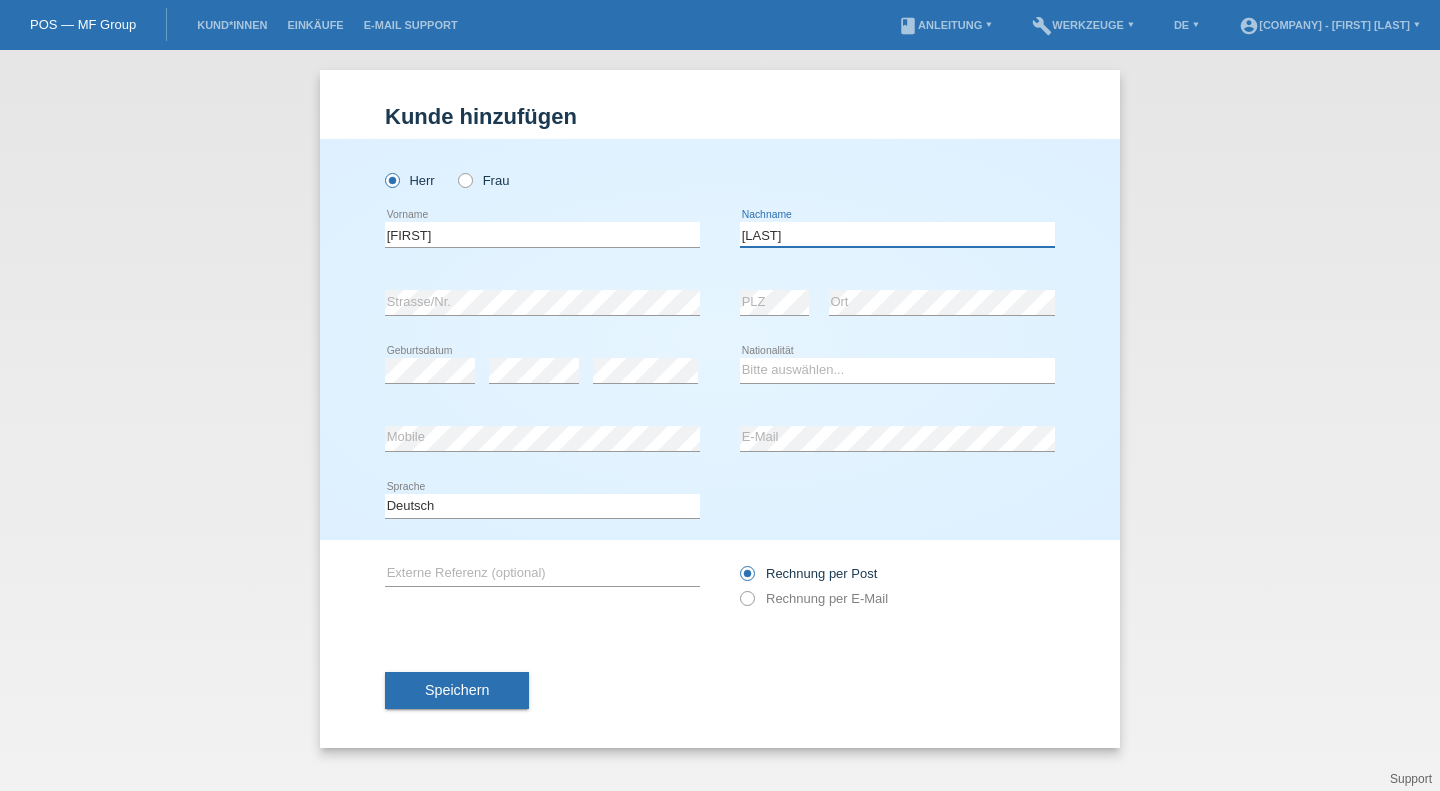type on "[LAST]" 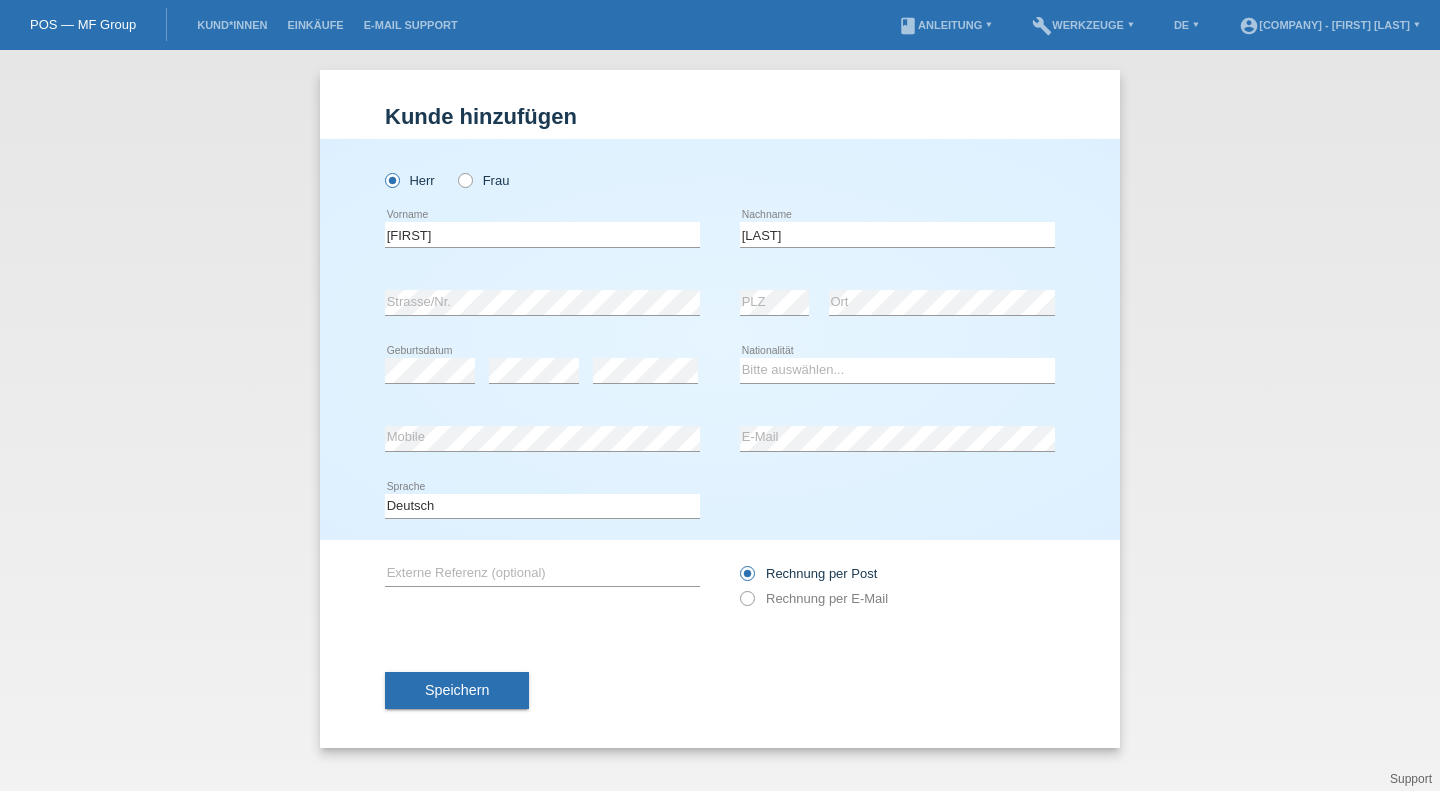click on "Marcello
error
Vorname" at bounding box center [542, 235] 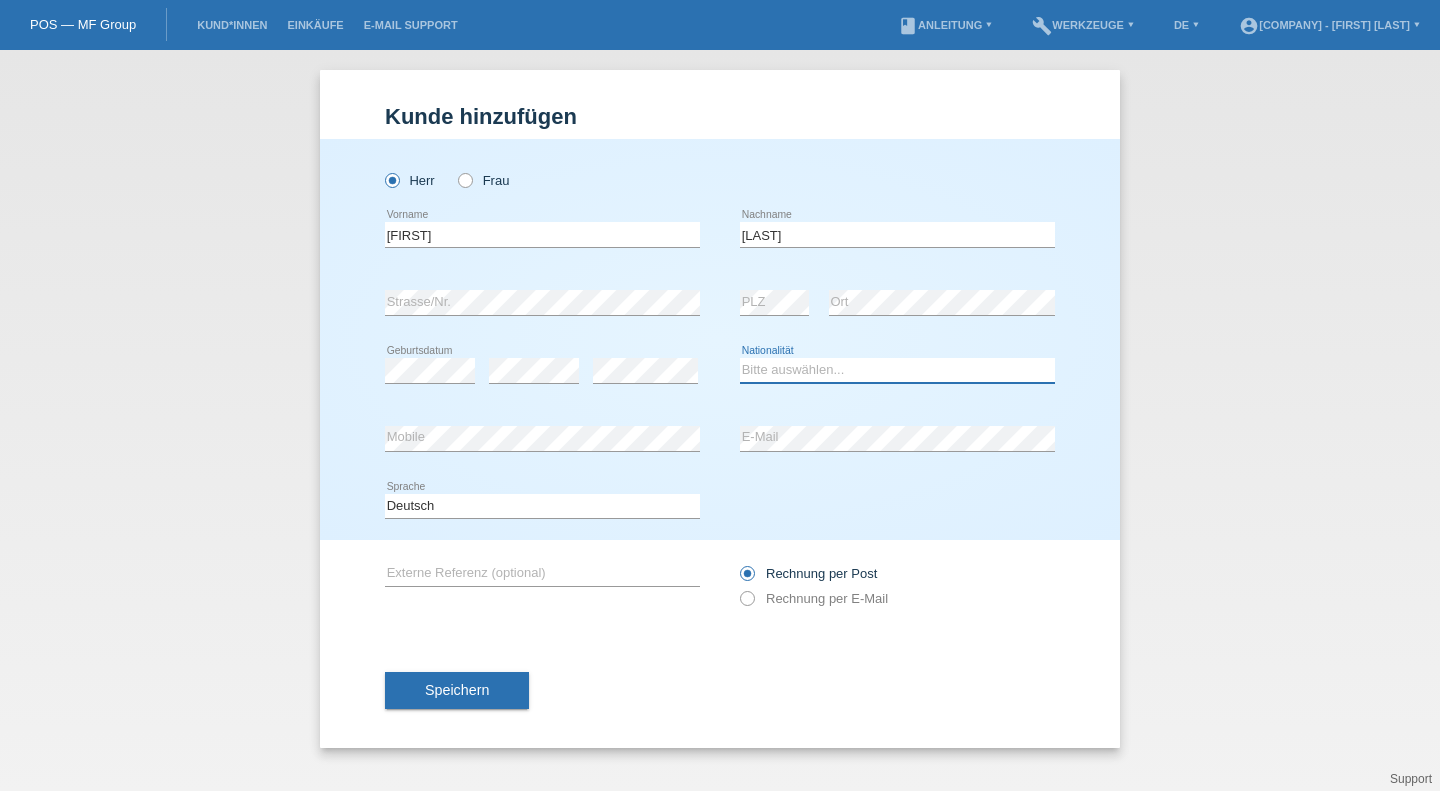 click on "Bitte auswählen...
Schweiz
Deutschland
Liechtenstein
Österreich
------------
Afghanistan
Ägypten
Åland
Albanien
Algerien" at bounding box center [897, 370] 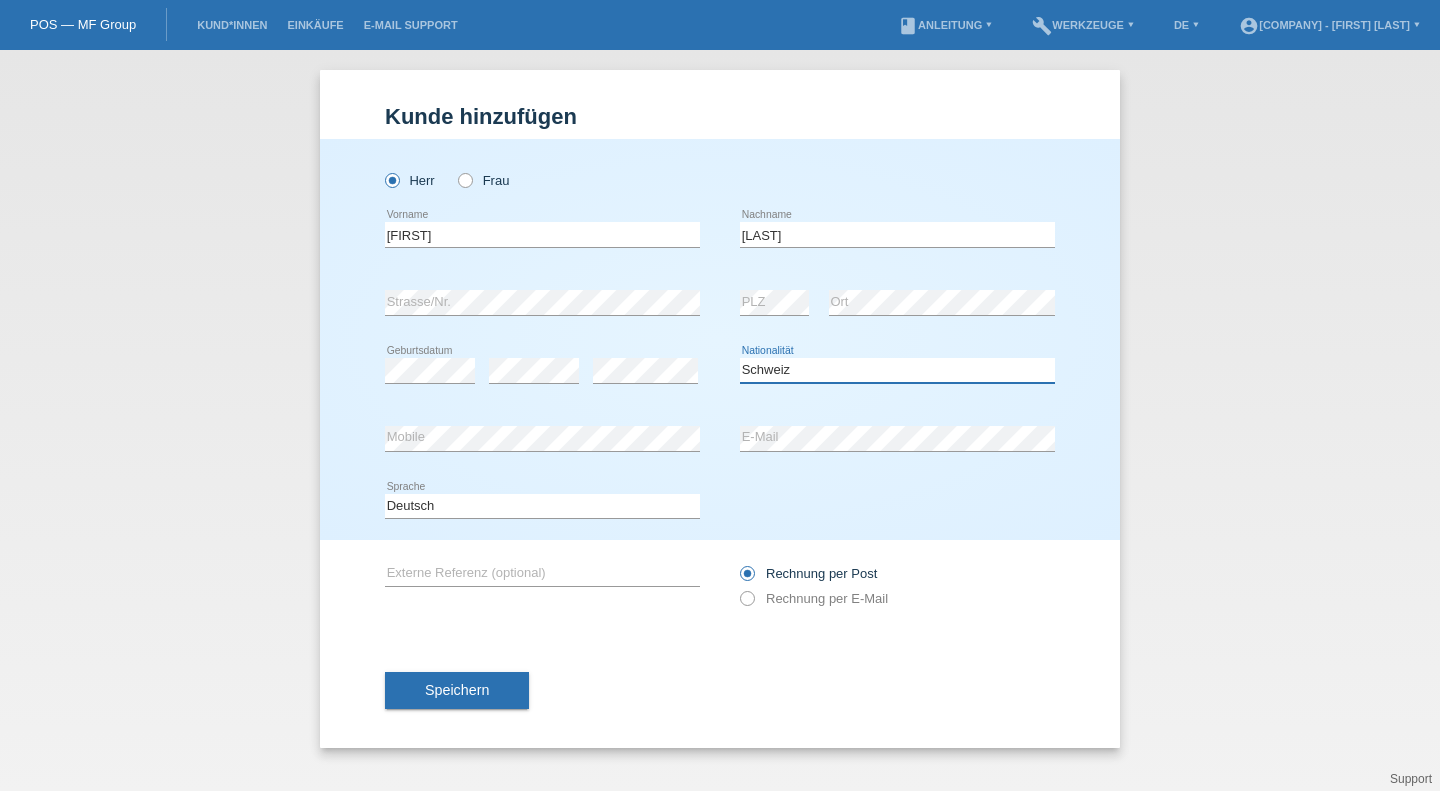 click on "Bitte auswählen...
Schweiz
Deutschland
Liechtenstein
Österreich
------------
Afghanistan
Ägypten
Åland
Albanien
Algerien" at bounding box center (897, 370) 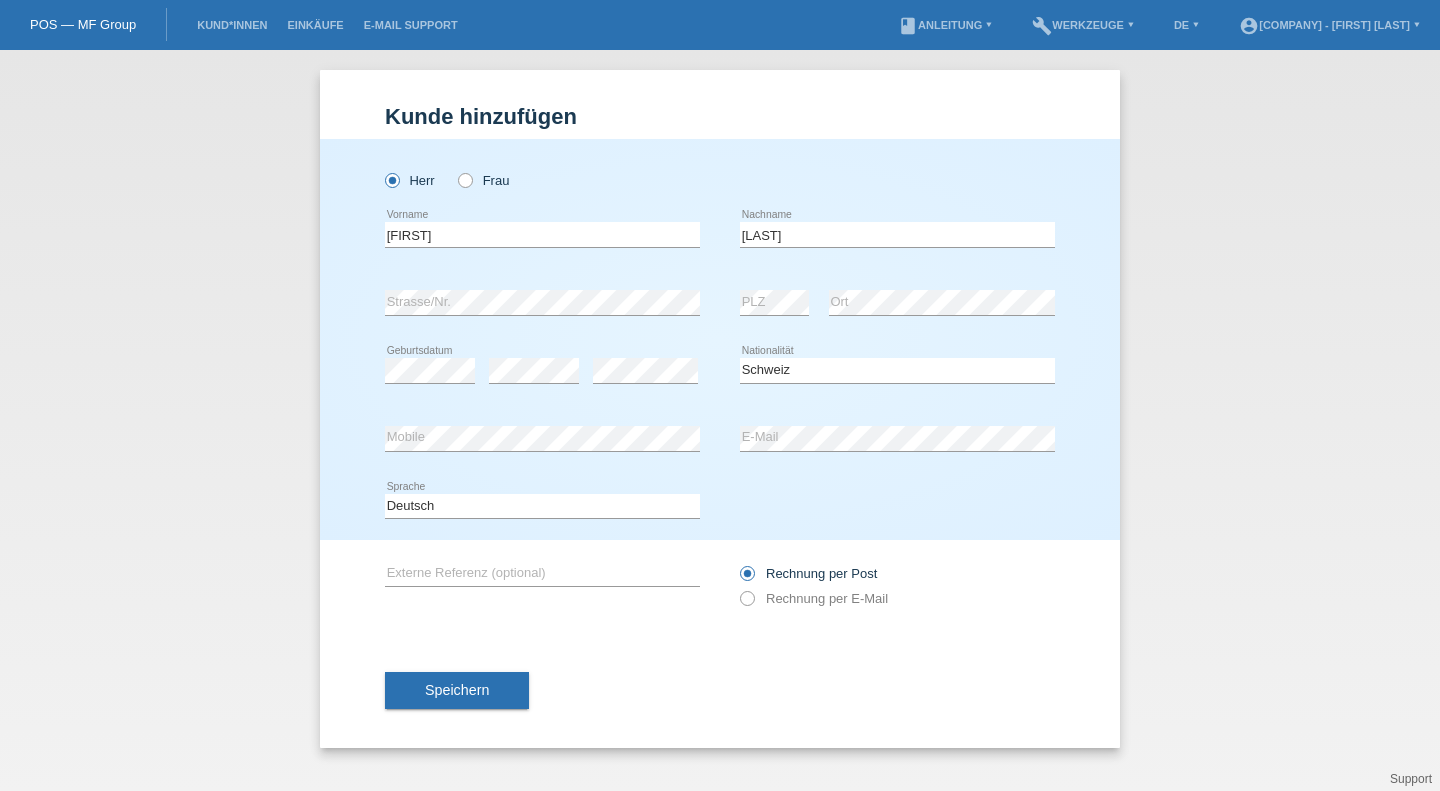 click on "error
Mobile" at bounding box center (542, 439) 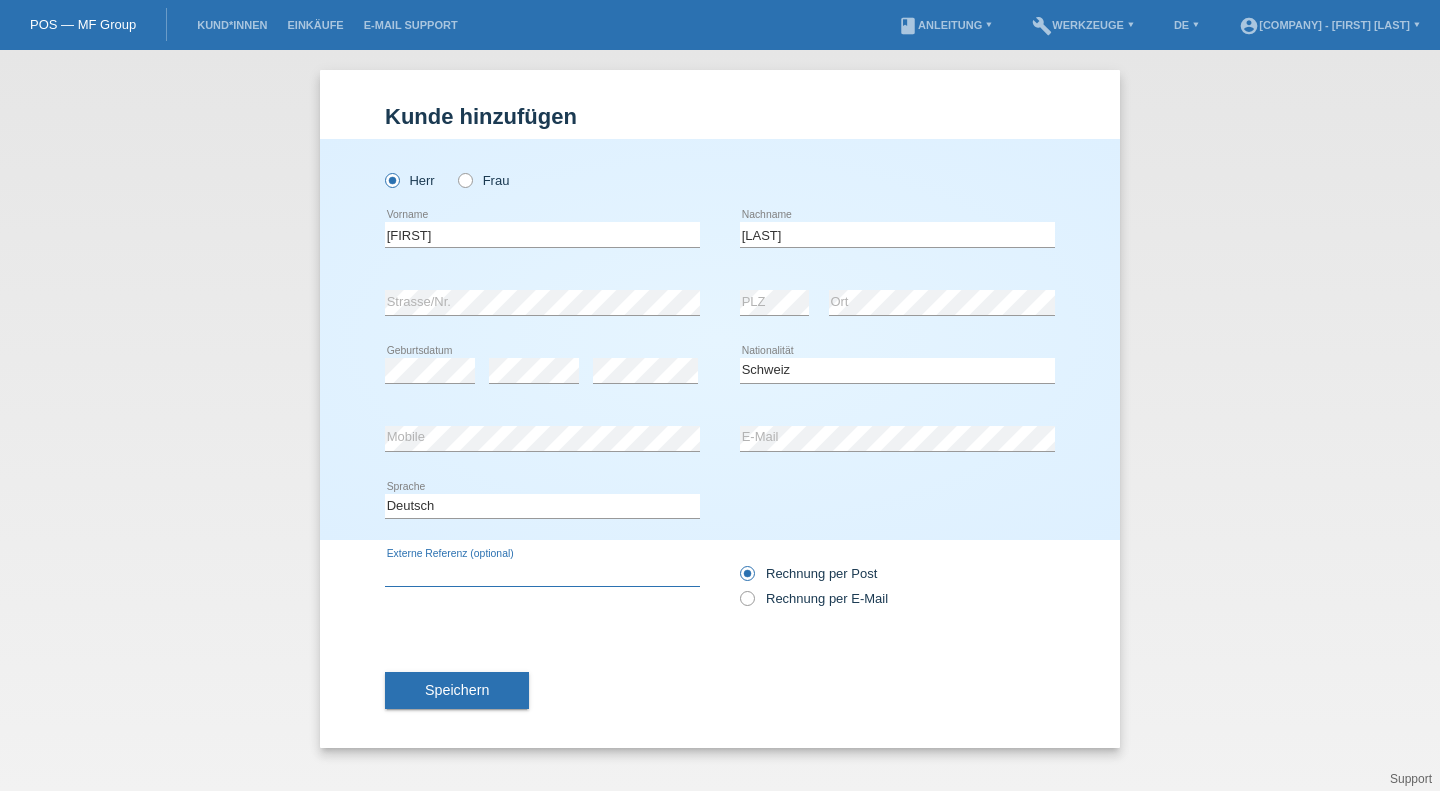 click at bounding box center [542, 573] 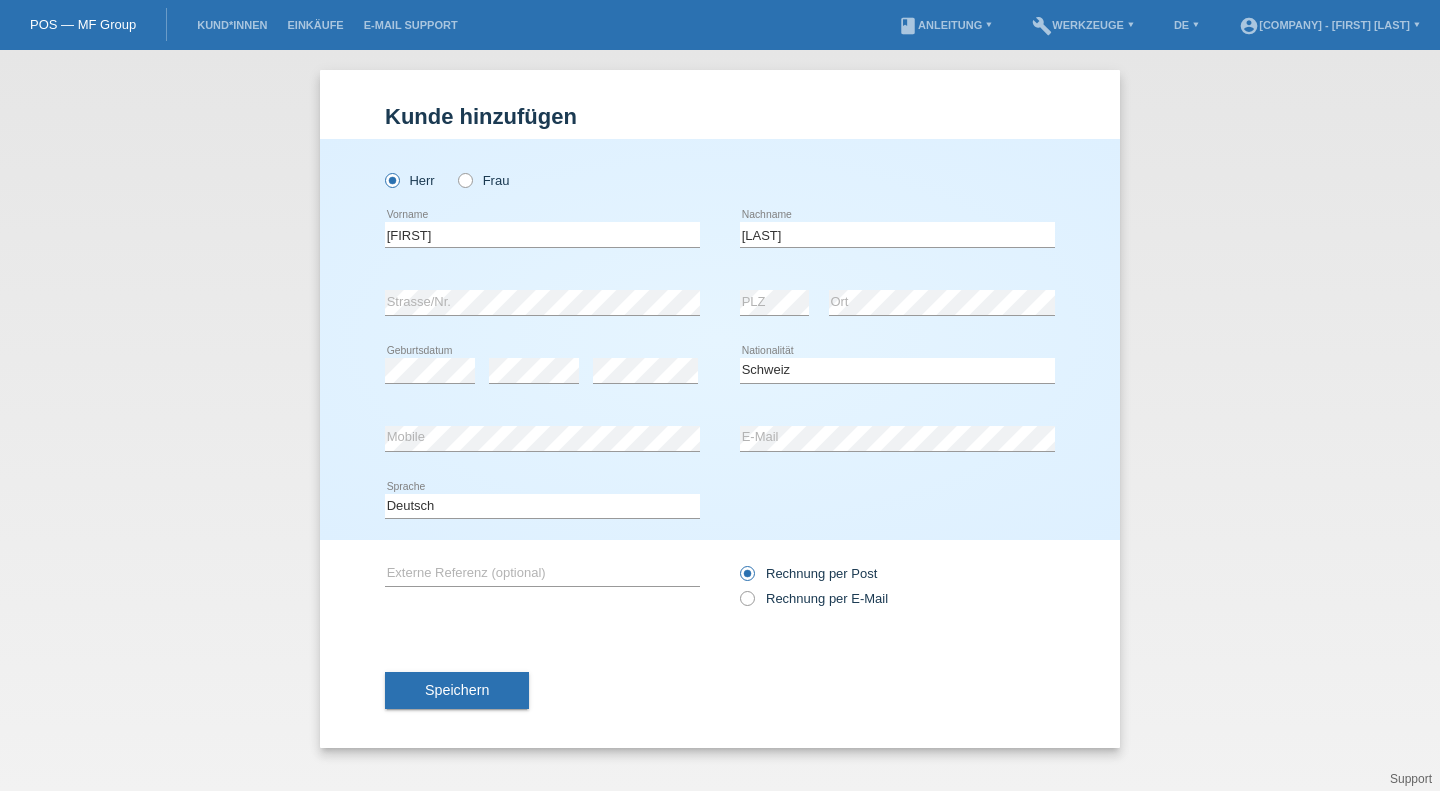 click on "Kund*in hinzufügen
Kunde hinzufügen
Kundin hinzufügen
Herr
Frau
Marcello error Ruocci" at bounding box center (720, 420) 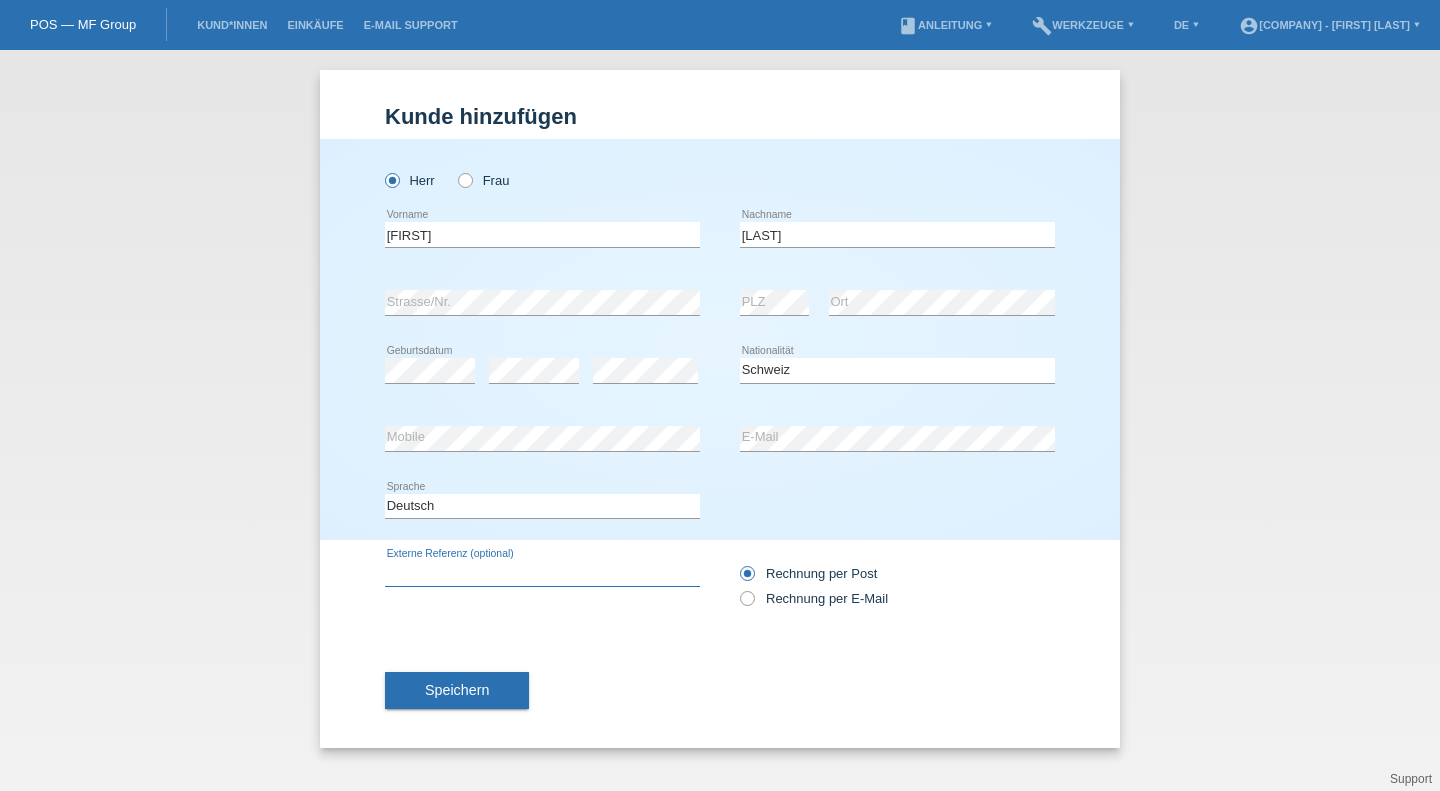 click at bounding box center (542, 573) 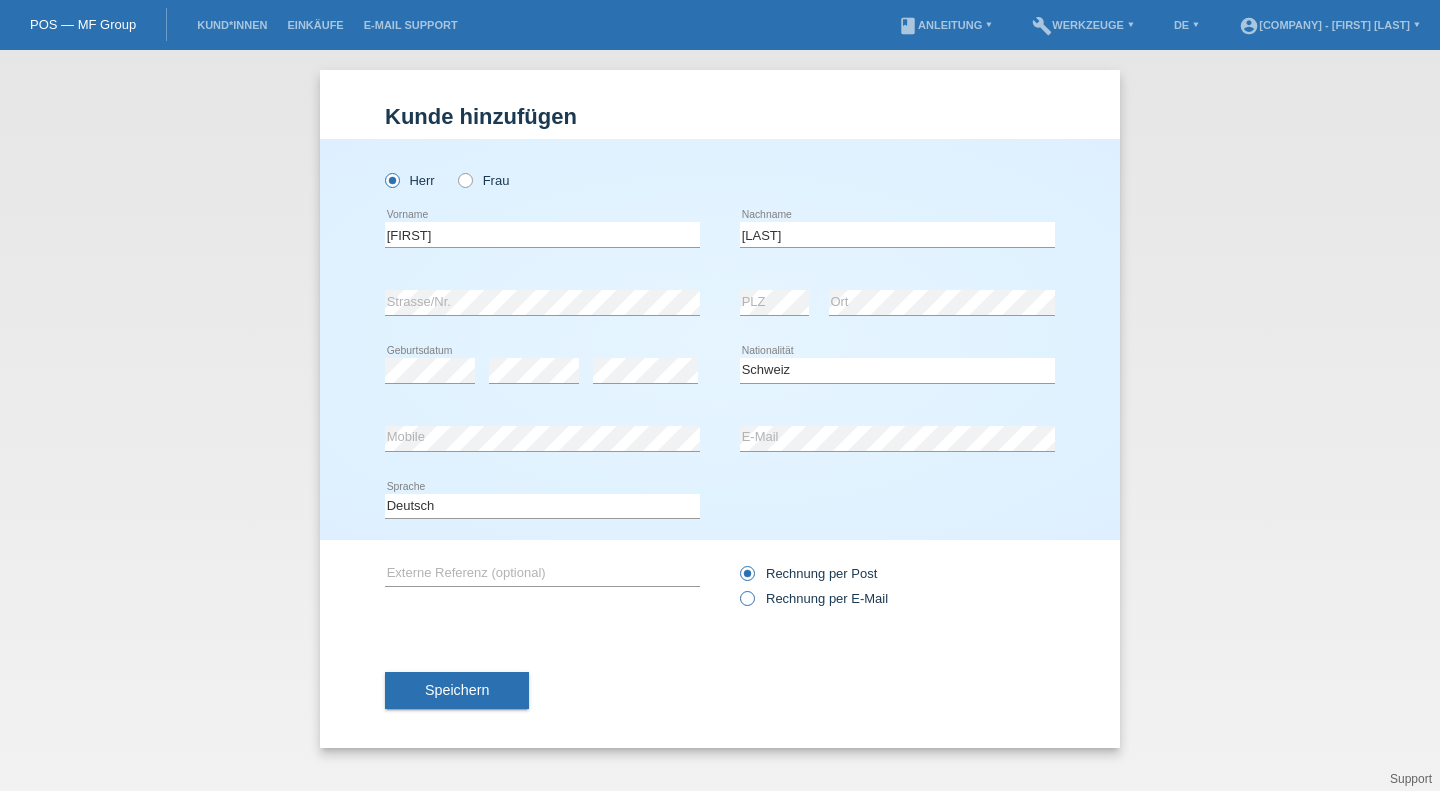 click on "Rechnung per E-Mail" at bounding box center (814, 598) 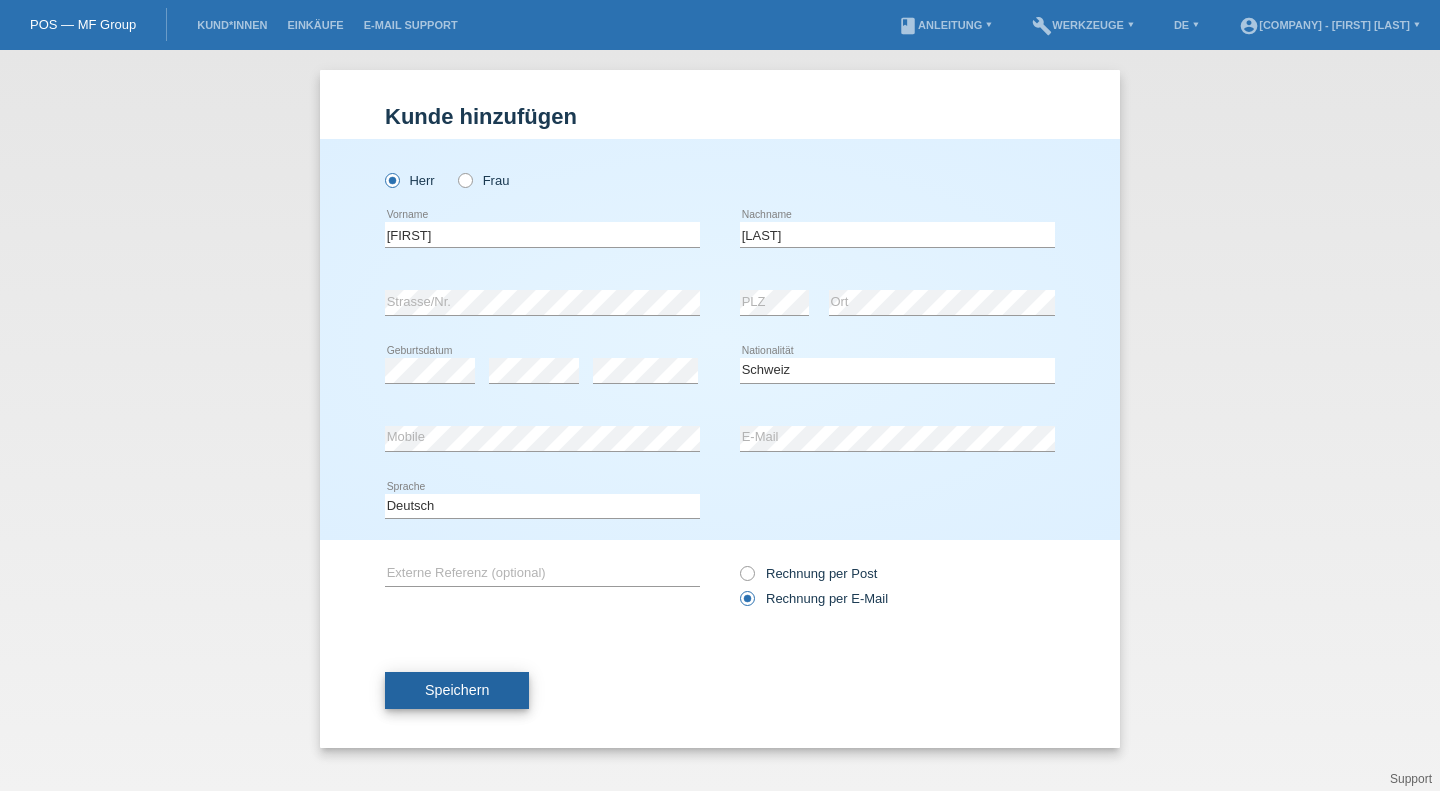click on "Speichern" at bounding box center (457, 691) 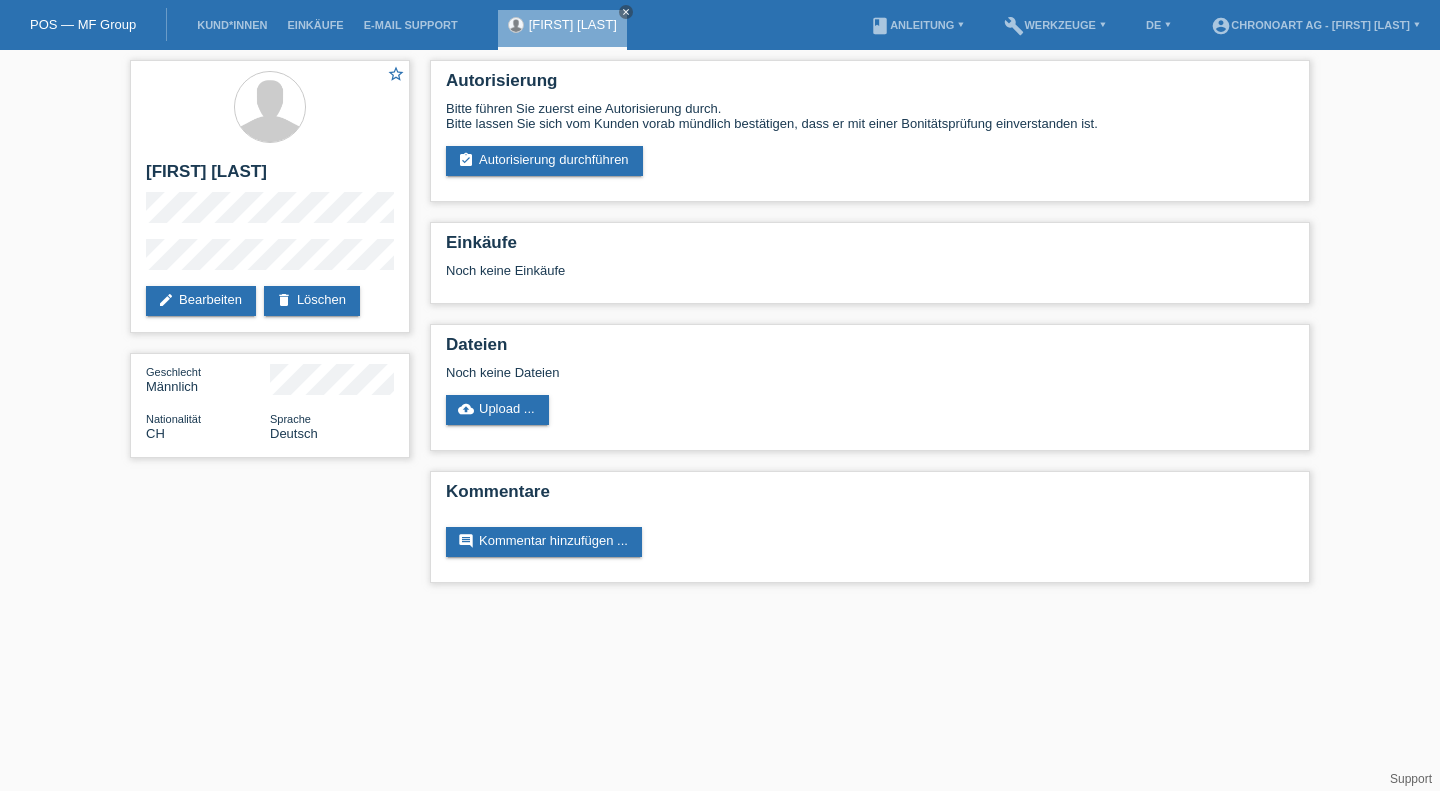 scroll, scrollTop: 0, scrollLeft: 0, axis: both 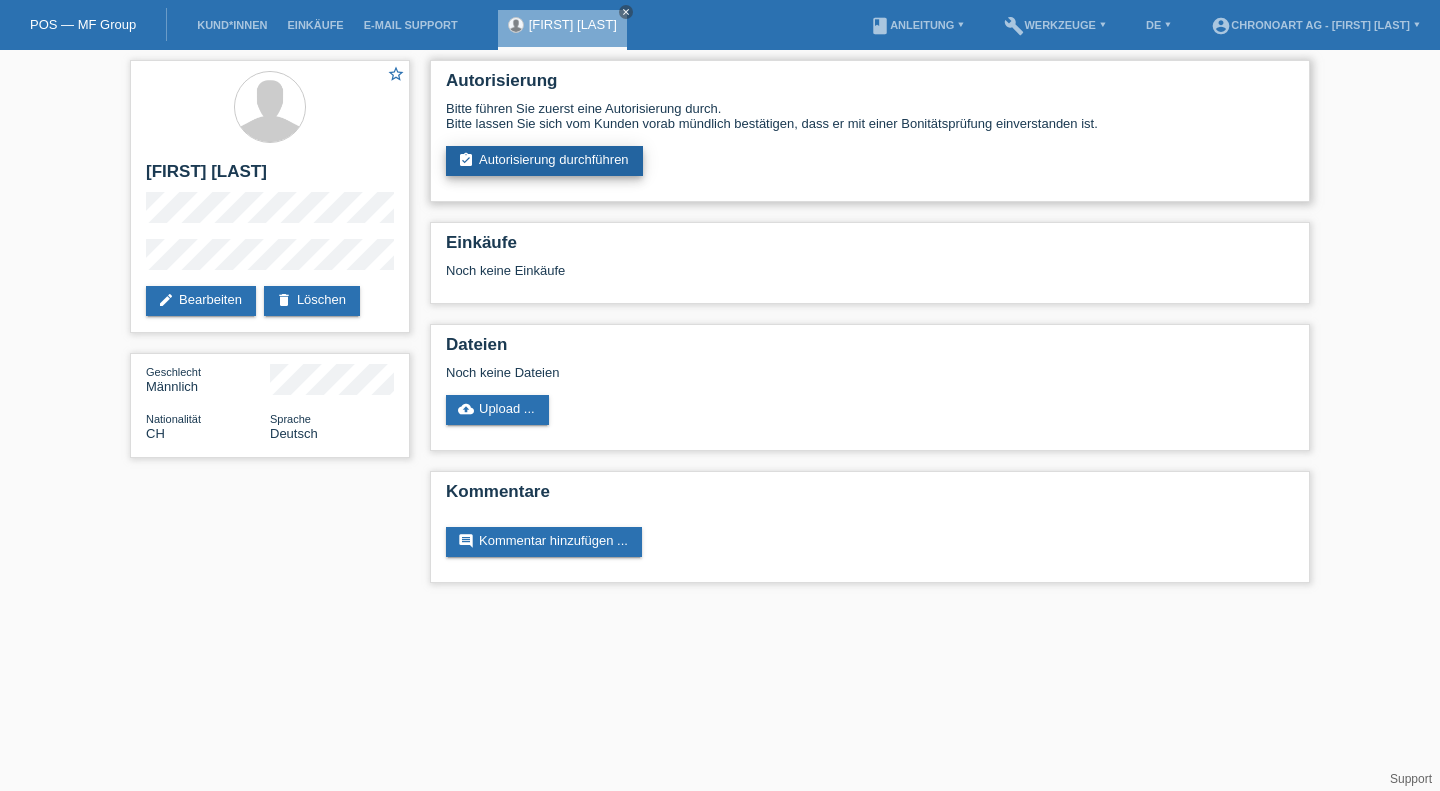 click on "assignment_turned_in  Autorisierung durchführen" at bounding box center [544, 161] 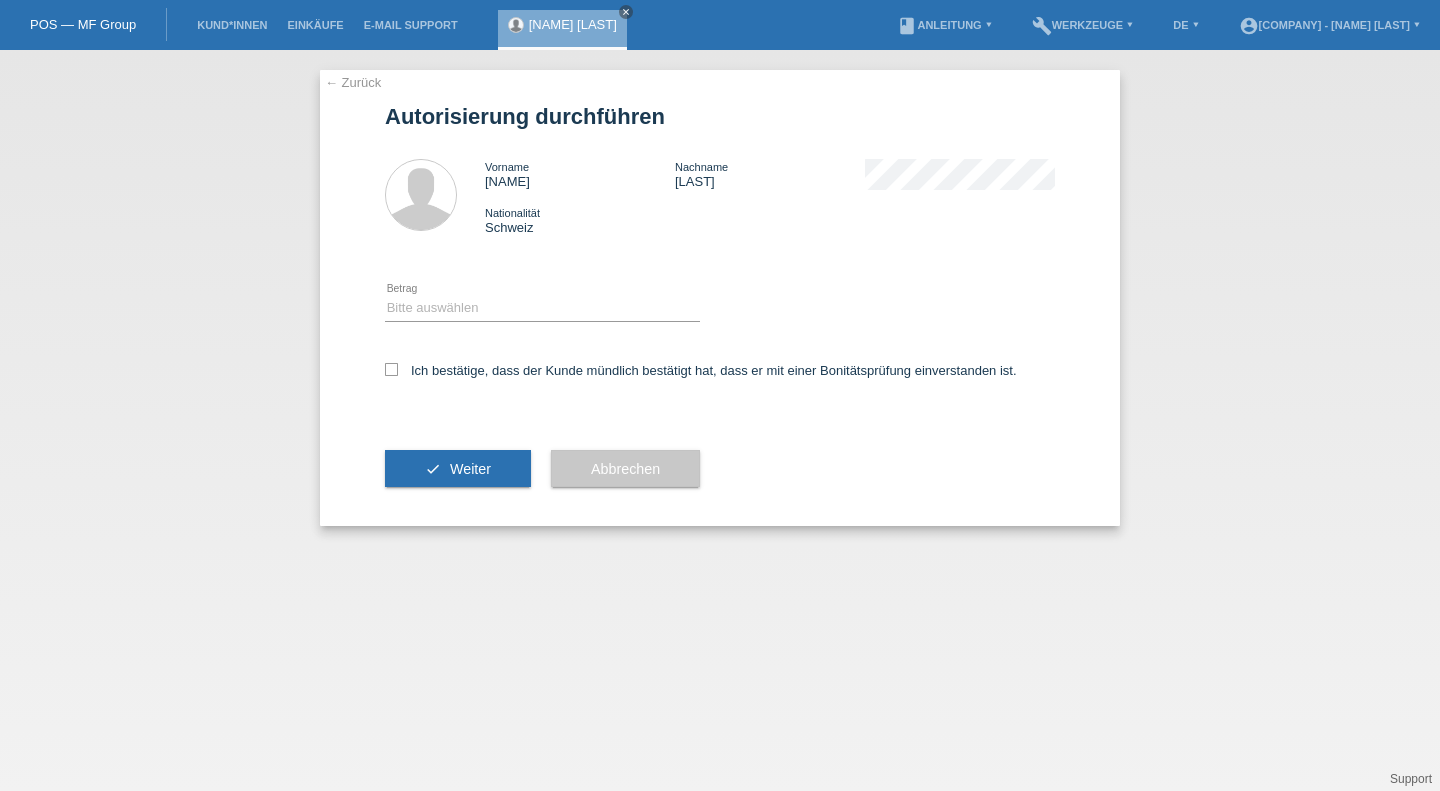 scroll, scrollTop: 0, scrollLeft: 0, axis: both 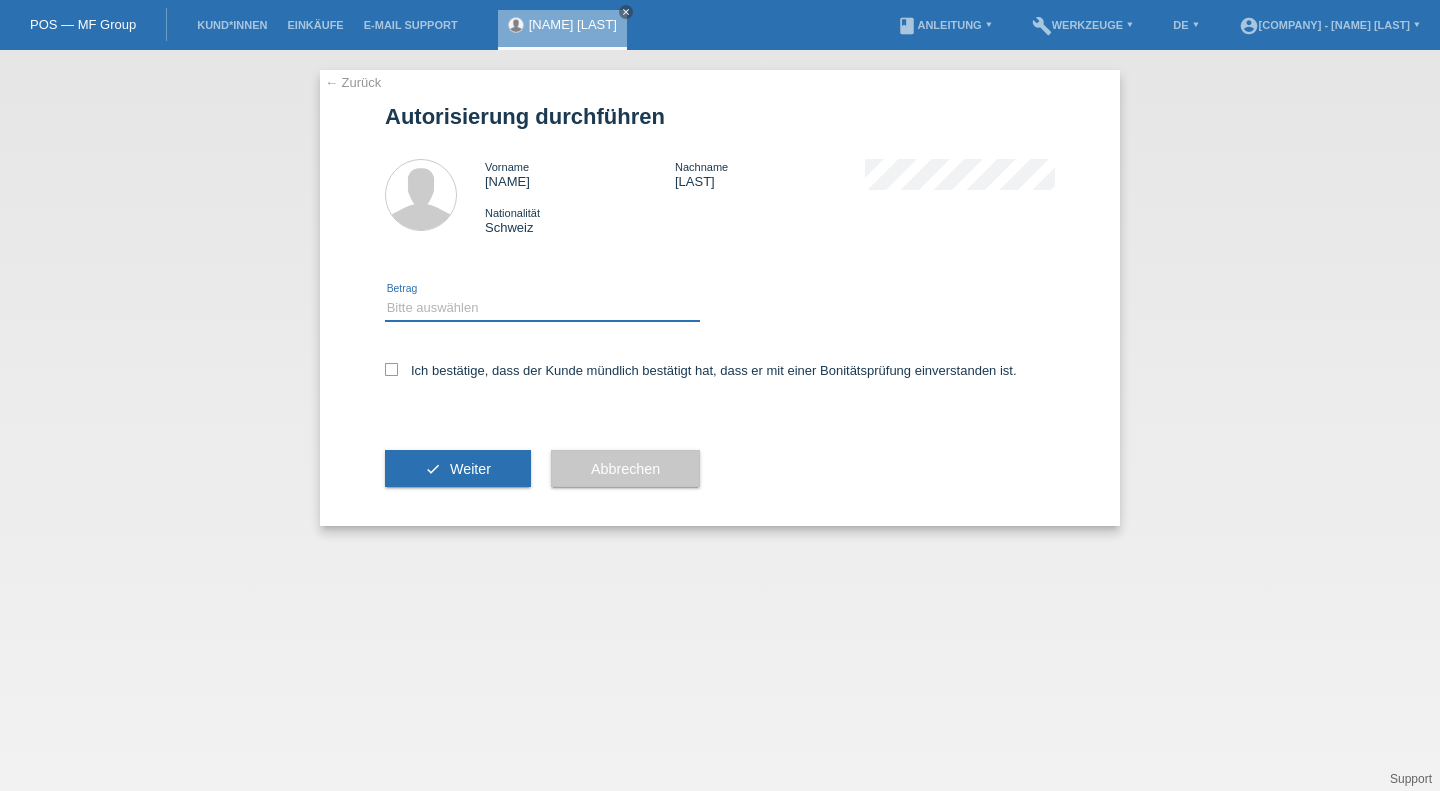 click on "Bitte auswählen
CHF 1.00 - CHF 499.00
CHF 500.00 - CHF 1'999.00
CHF 2'000.00 - CHF 12'000.00" at bounding box center (542, 308) 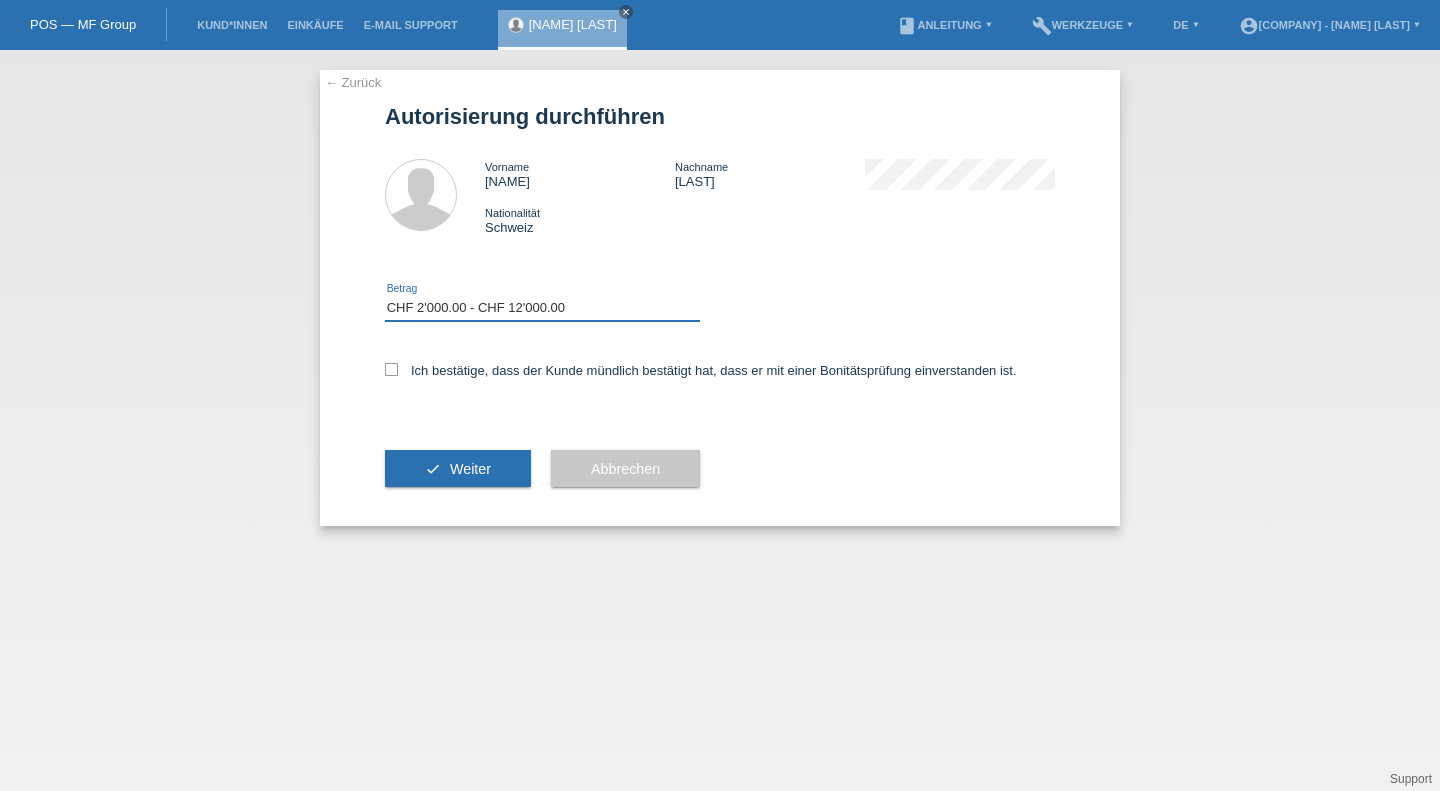 click on "Bitte auswählen
CHF 1.00 - CHF 499.00
CHF 500.00 - CHF 1'999.00
CHF 2'000.00 - CHF 12'000.00" at bounding box center [542, 308] 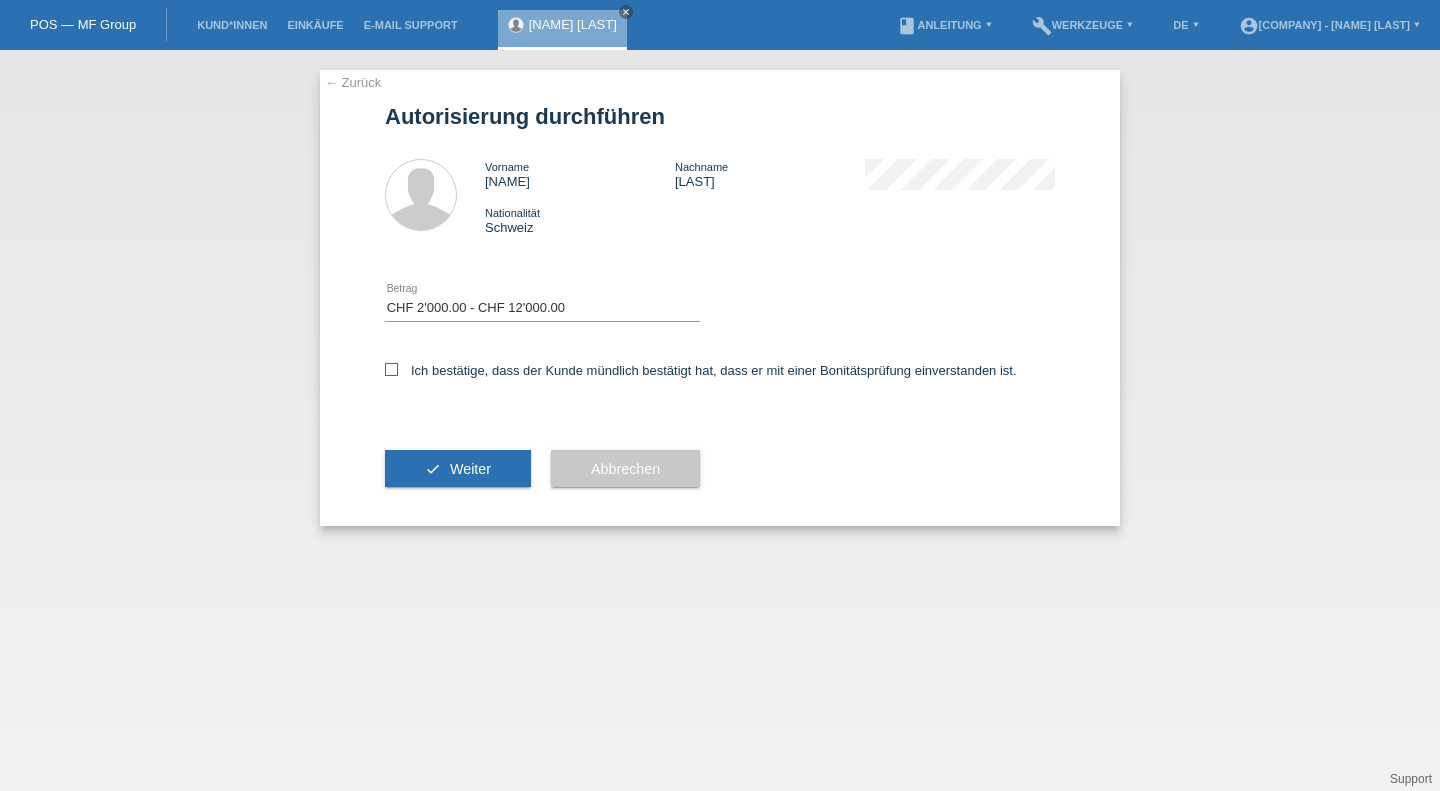 click on "Ich bestätige, dass der Kunde mündlich bestätigt hat, dass er mit einer Bonitätsprüfung einverstanden ist." at bounding box center [701, 370] 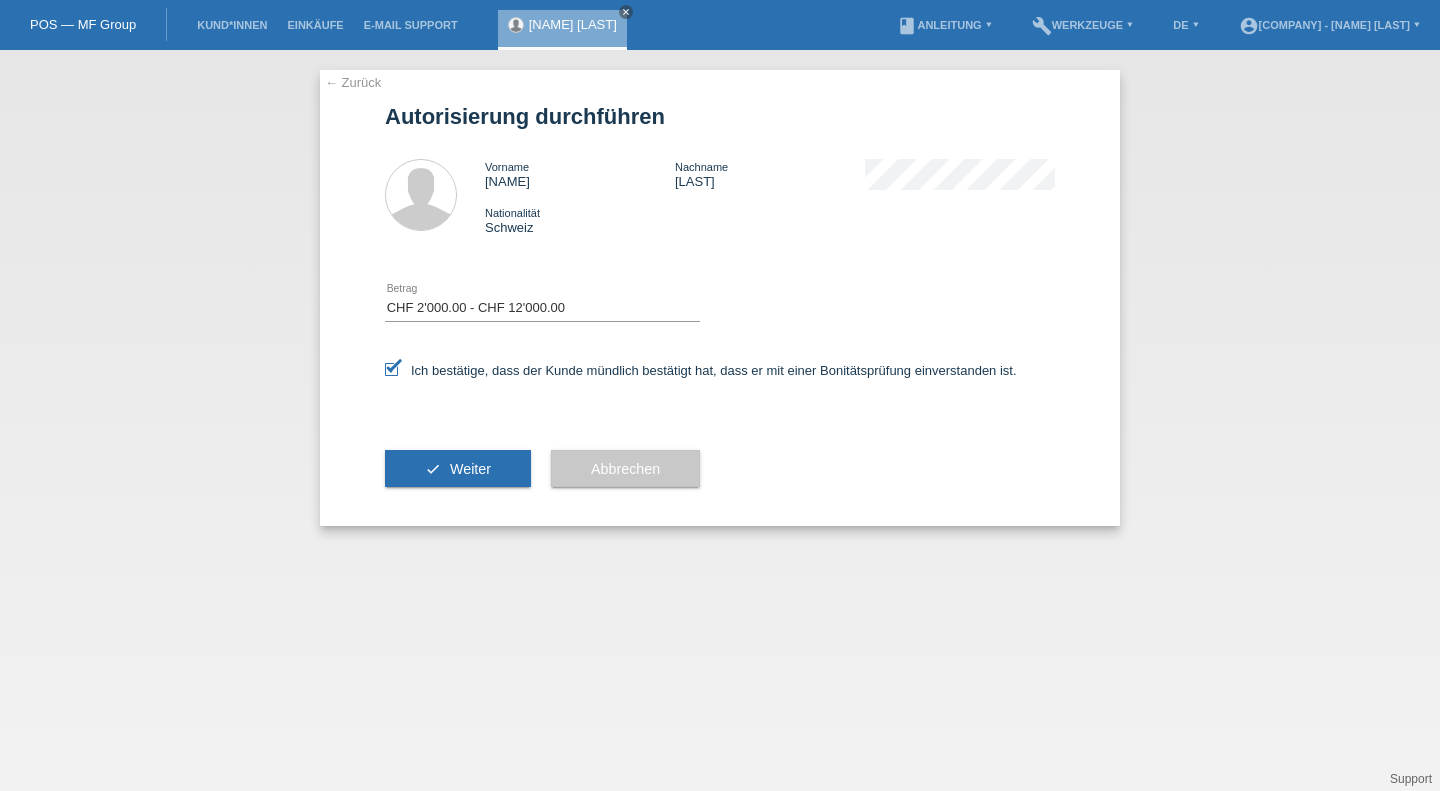 click on "check   Weiter" at bounding box center [458, 469] 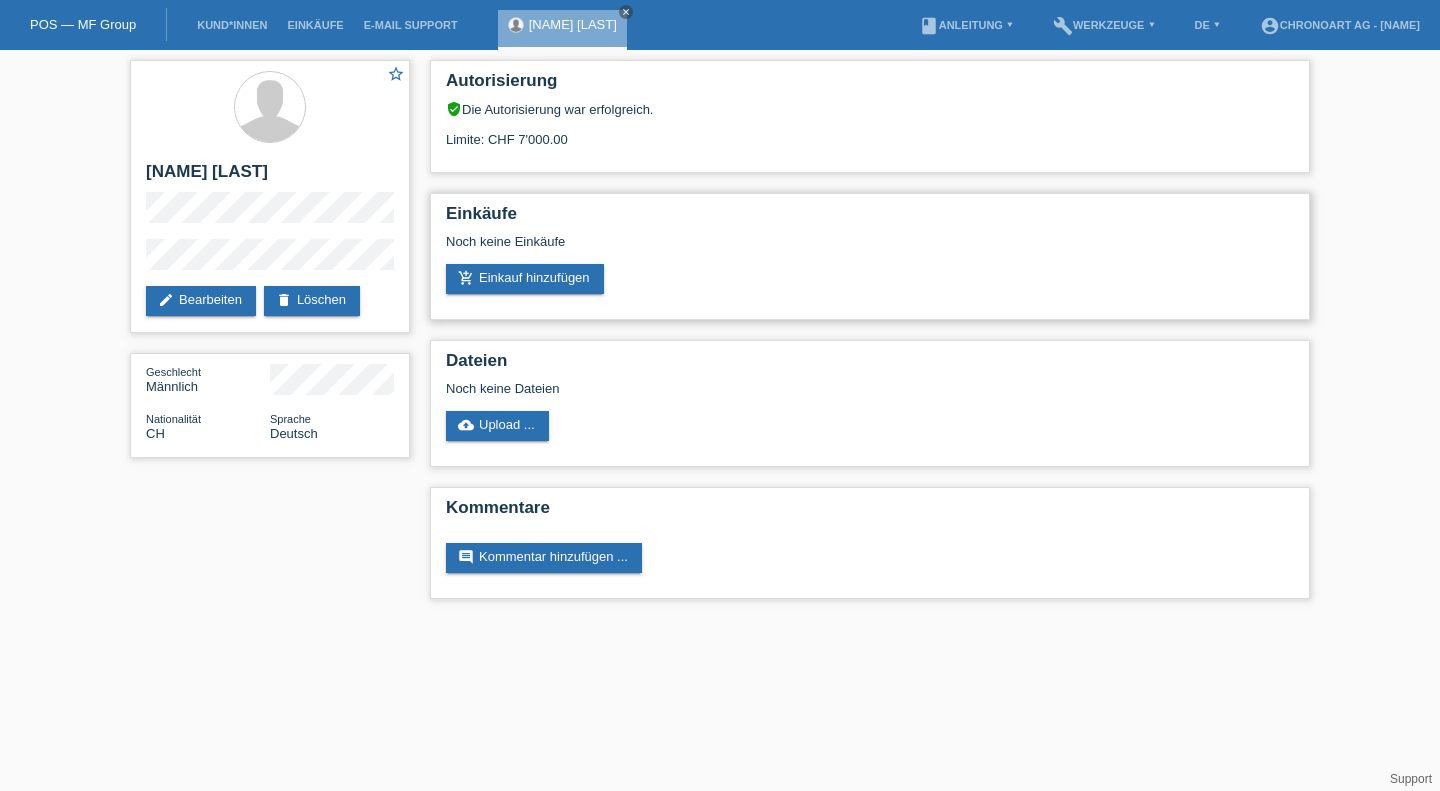 scroll, scrollTop: 0, scrollLeft: 0, axis: both 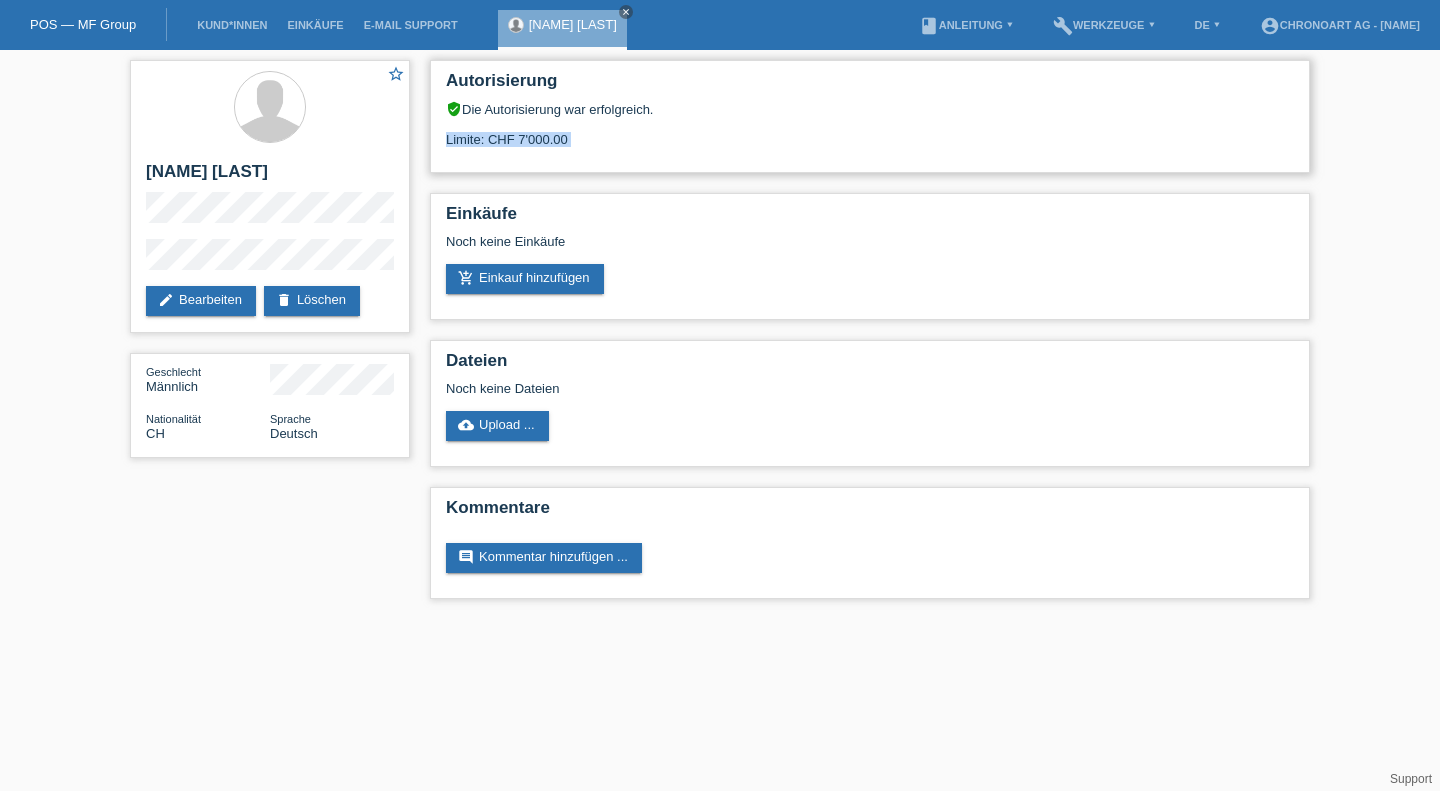 drag, startPoint x: 584, startPoint y: 136, endPoint x: 593, endPoint y: 158, distance: 23.769728 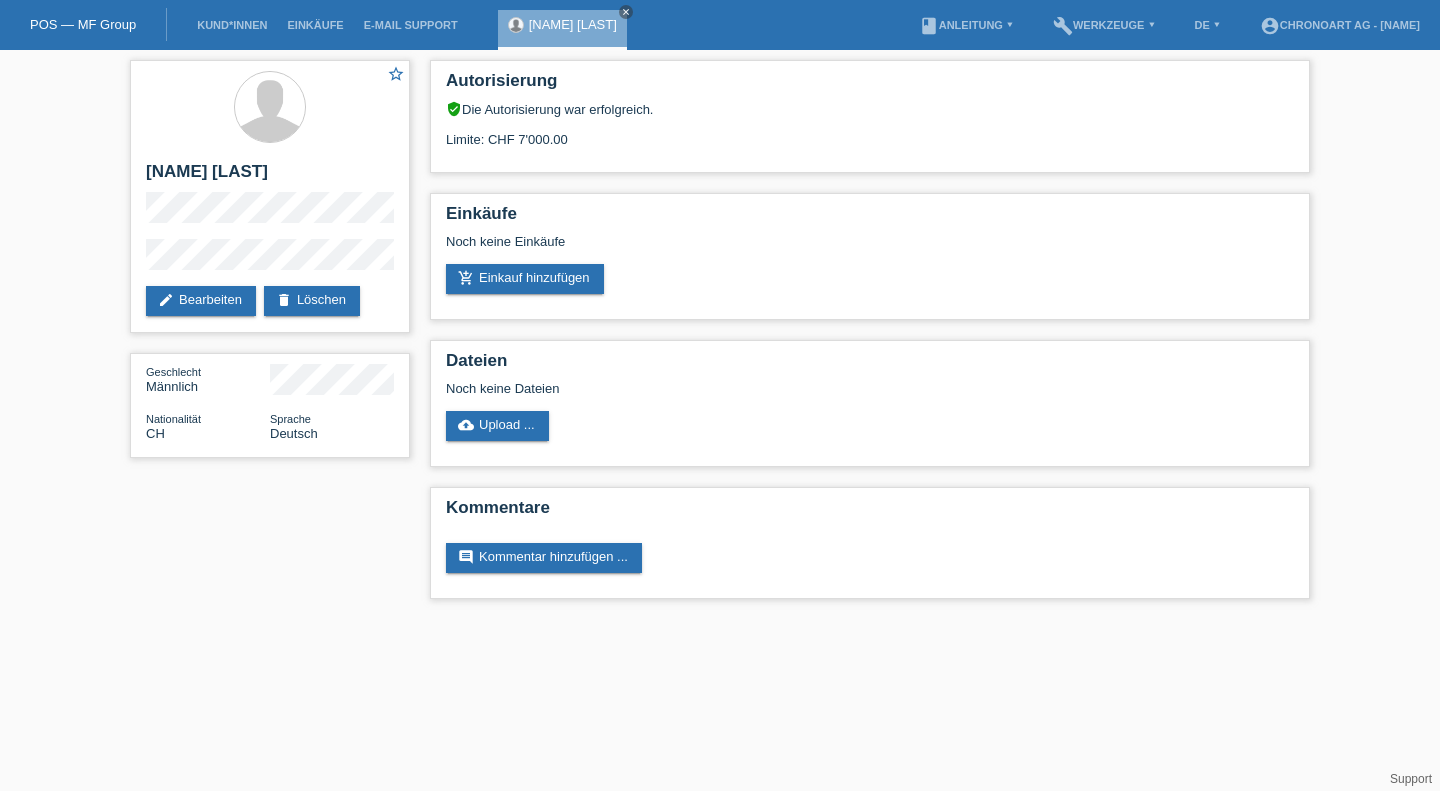 click on "POS — MF Group
Kund*innen
Einkäufe
E-Mail Support
[NAME] [LAST]
close
menu" at bounding box center [720, 309] 